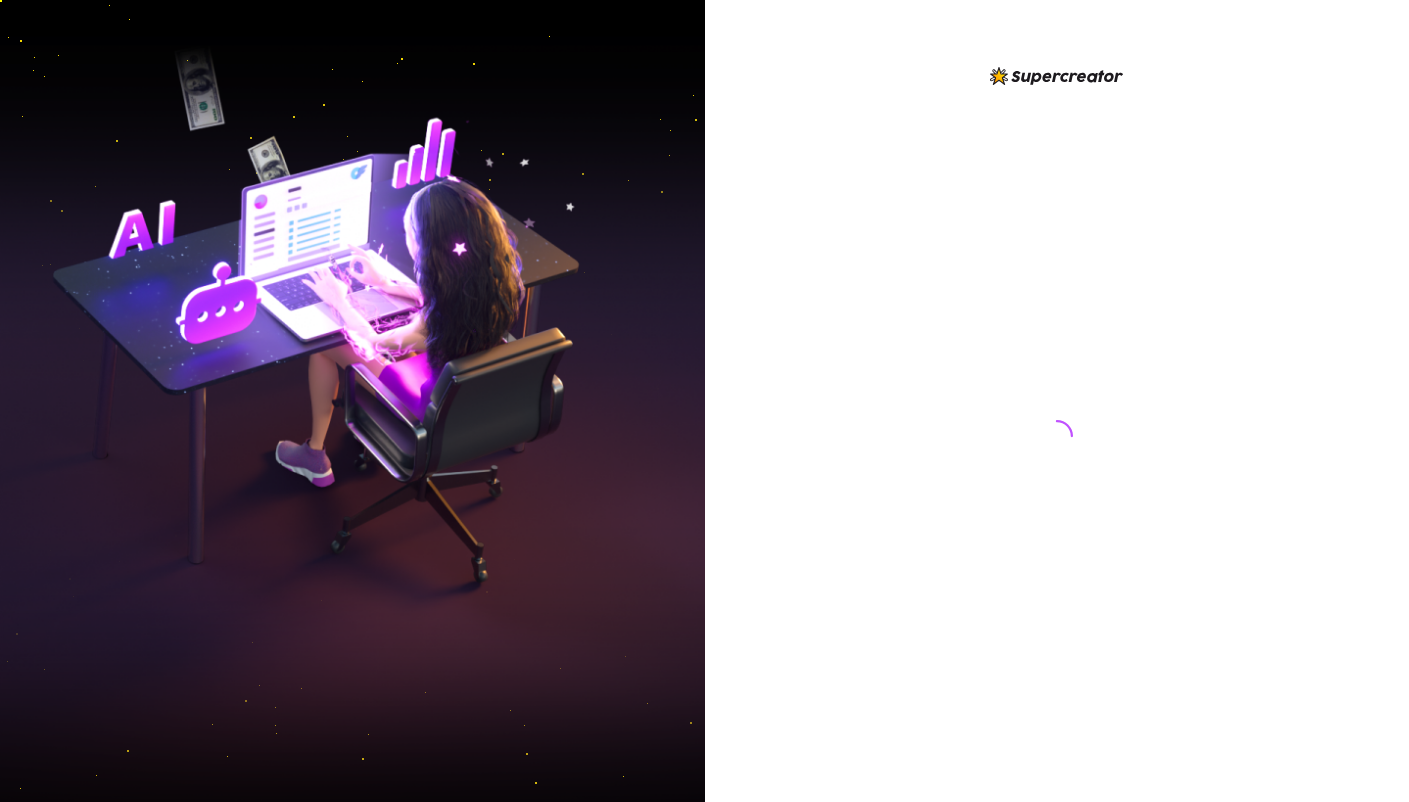 scroll, scrollTop: 0, scrollLeft: 0, axis: both 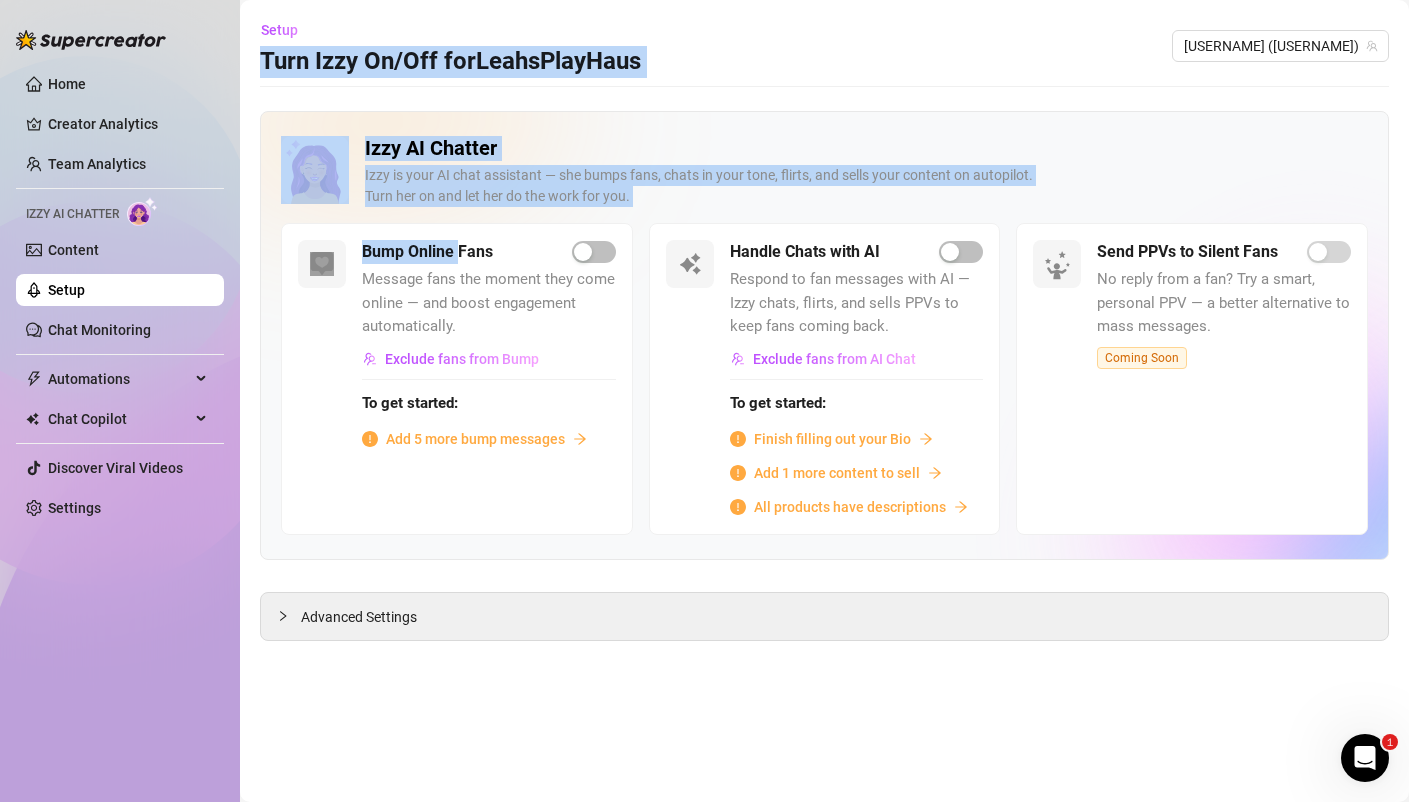 drag, startPoint x: 460, startPoint y: 254, endPoint x: -73, endPoint y: -86, distance: 632.2096 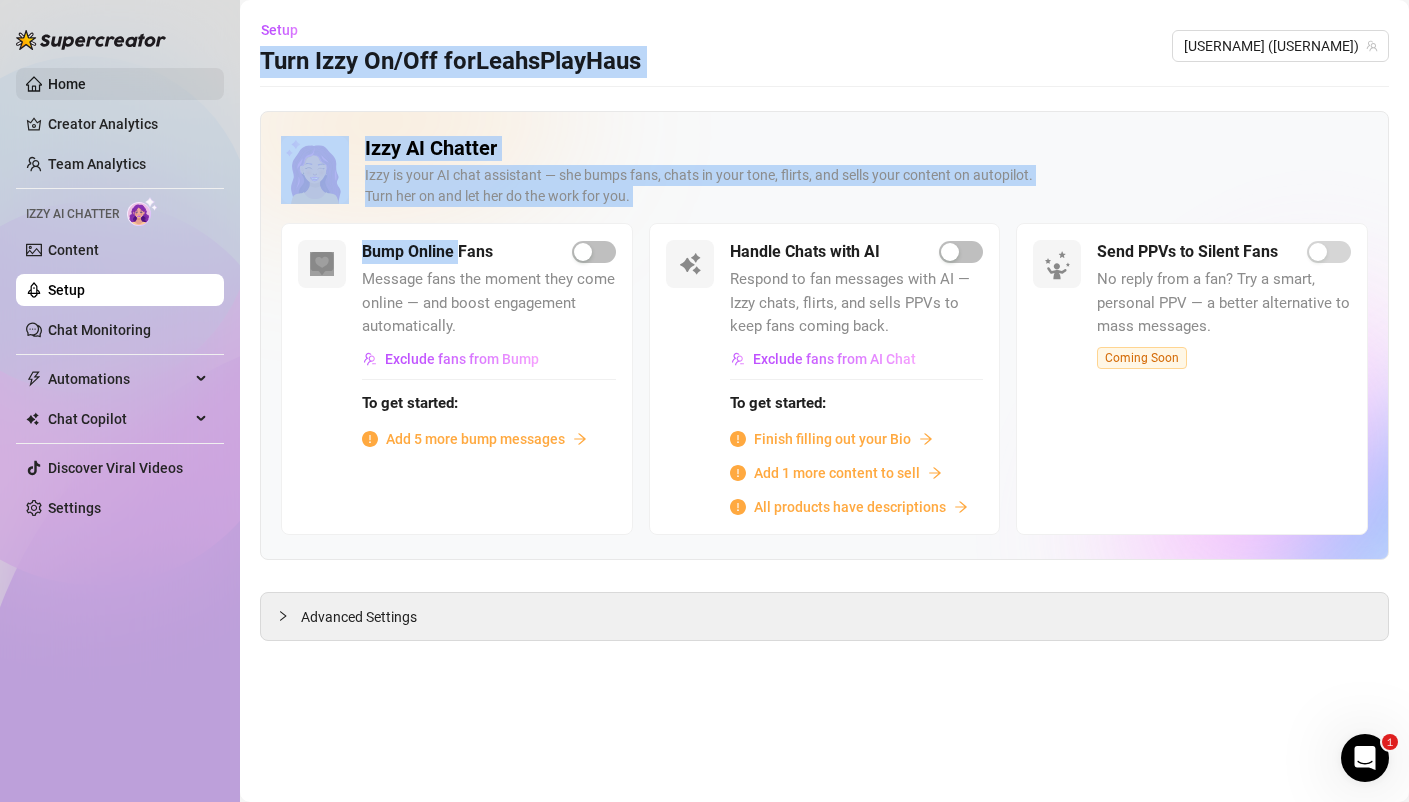click on "Home" at bounding box center (67, 84) 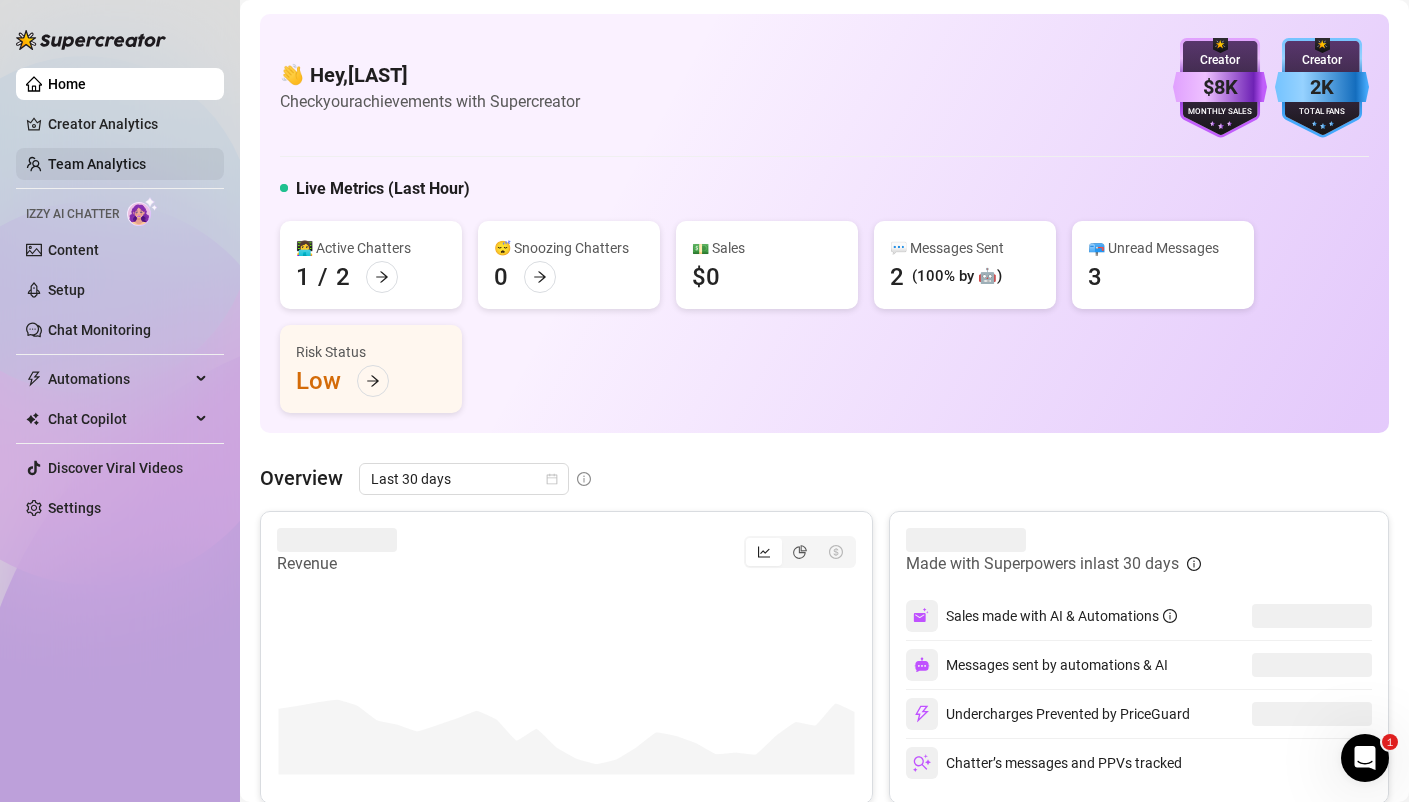 click on "Team Analytics" at bounding box center (97, 164) 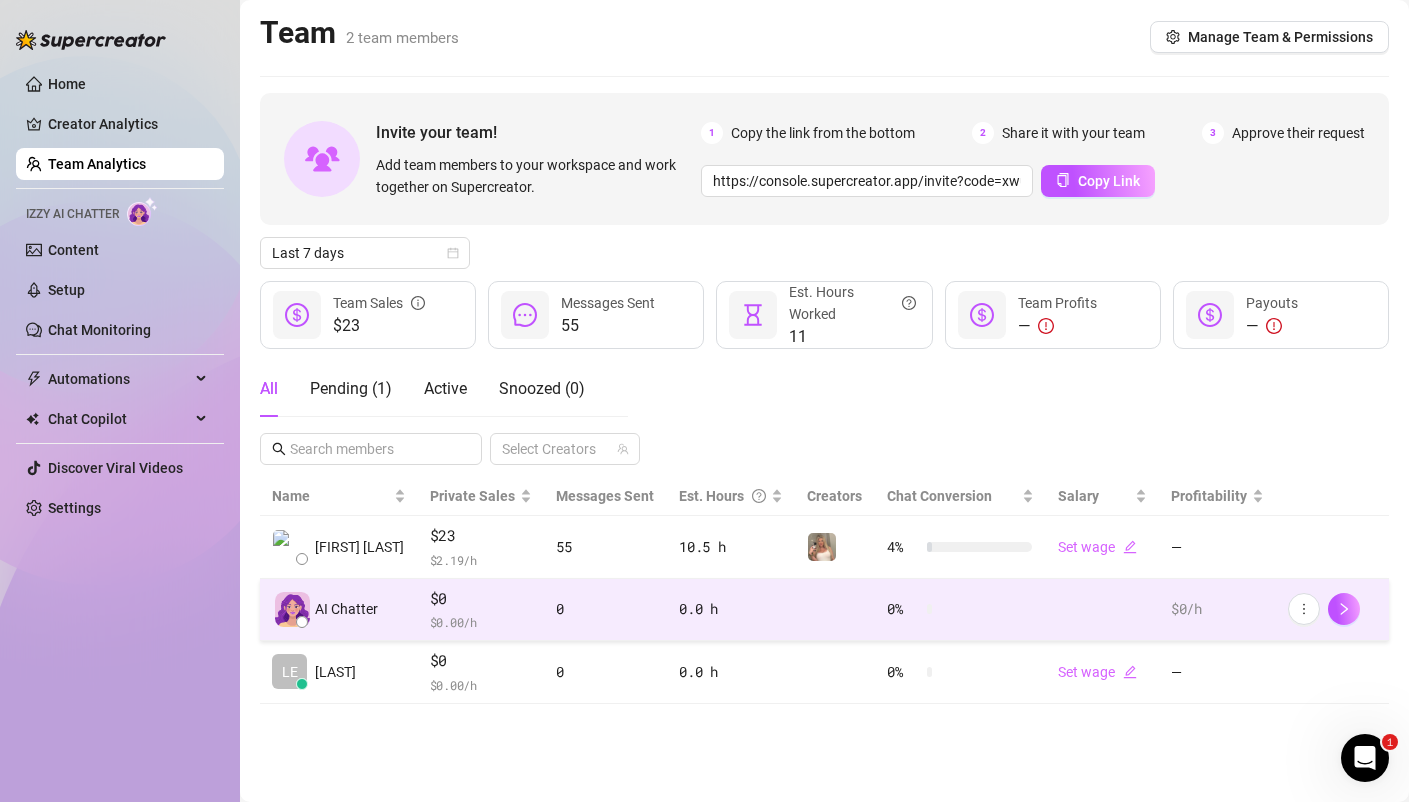 click on "0" at bounding box center [605, 610] 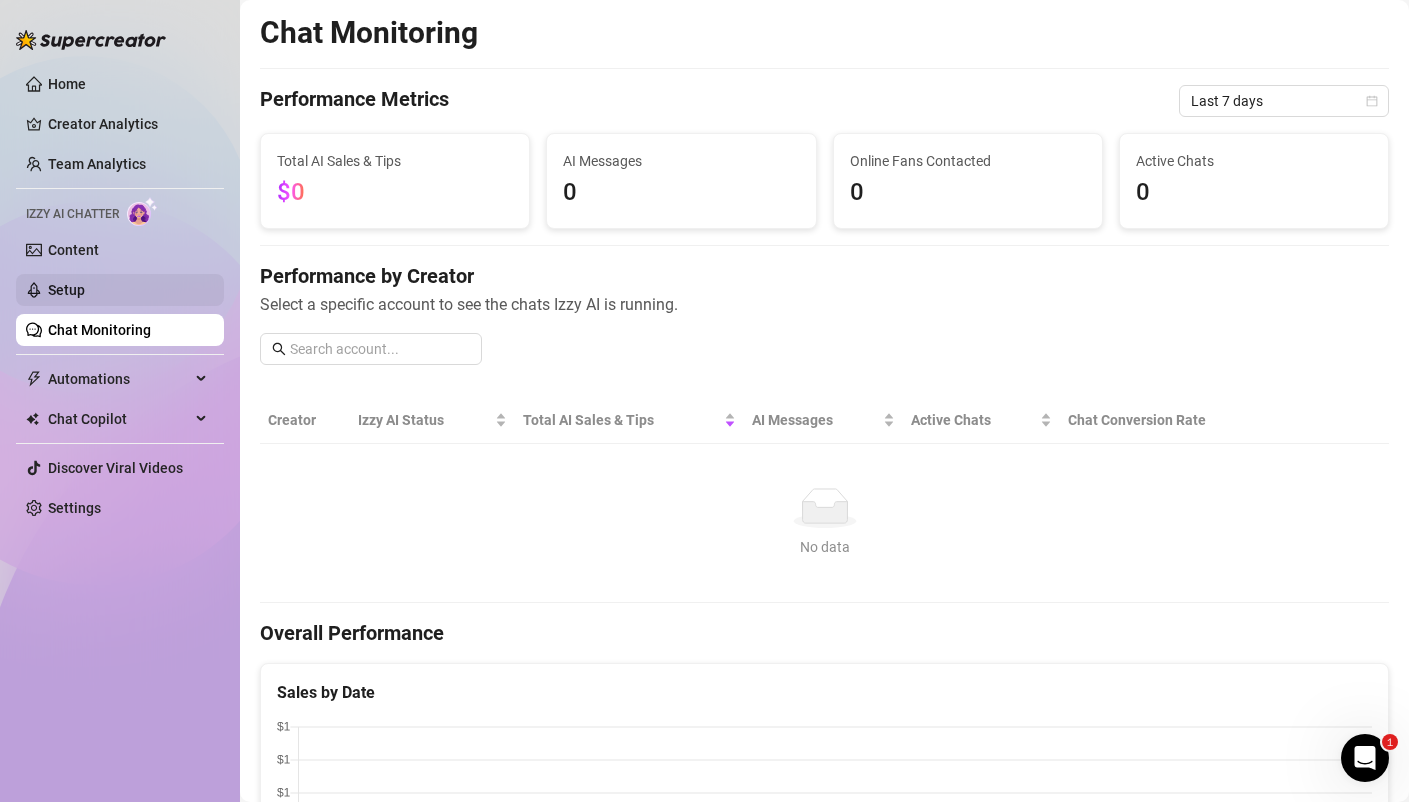 click on "Setup" at bounding box center (66, 290) 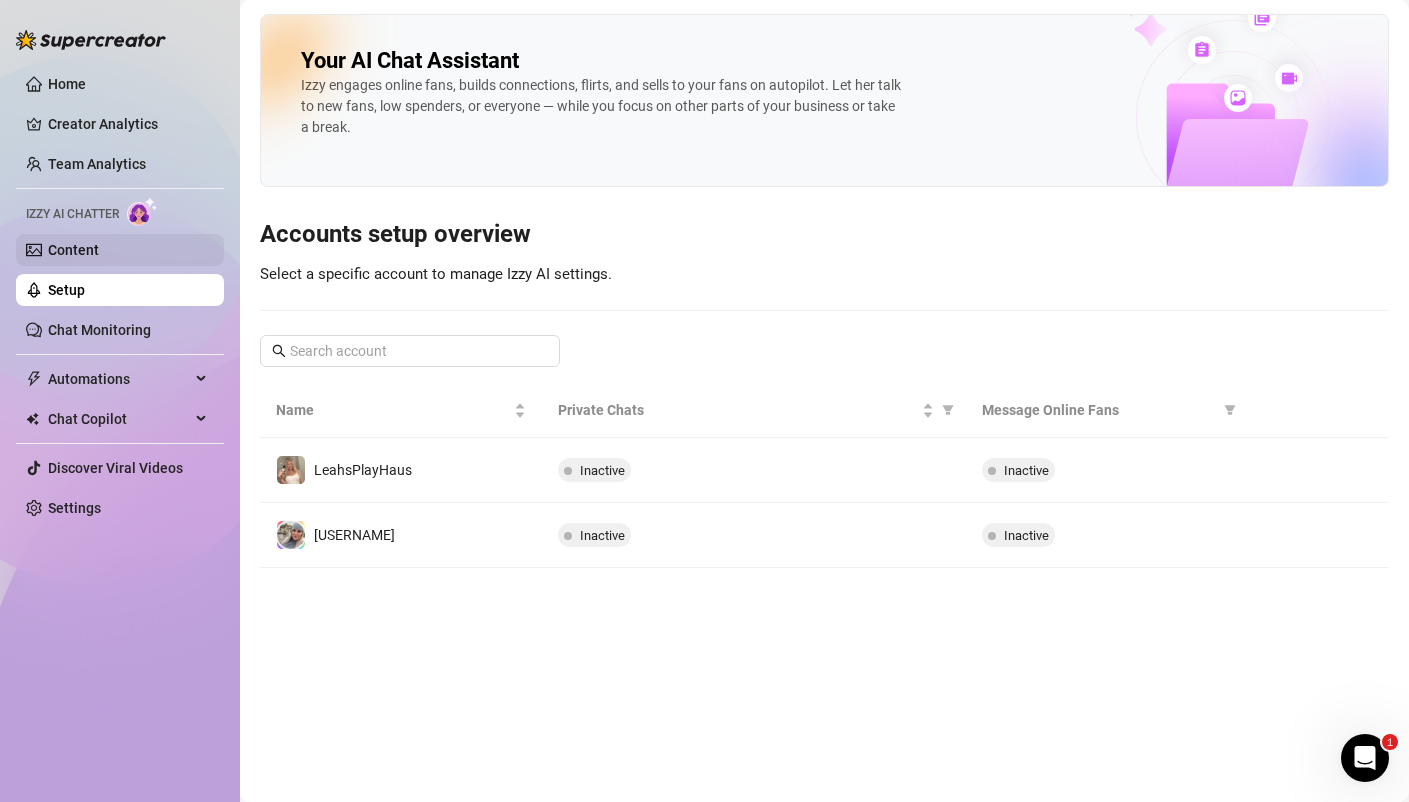click on "Content" at bounding box center (73, 250) 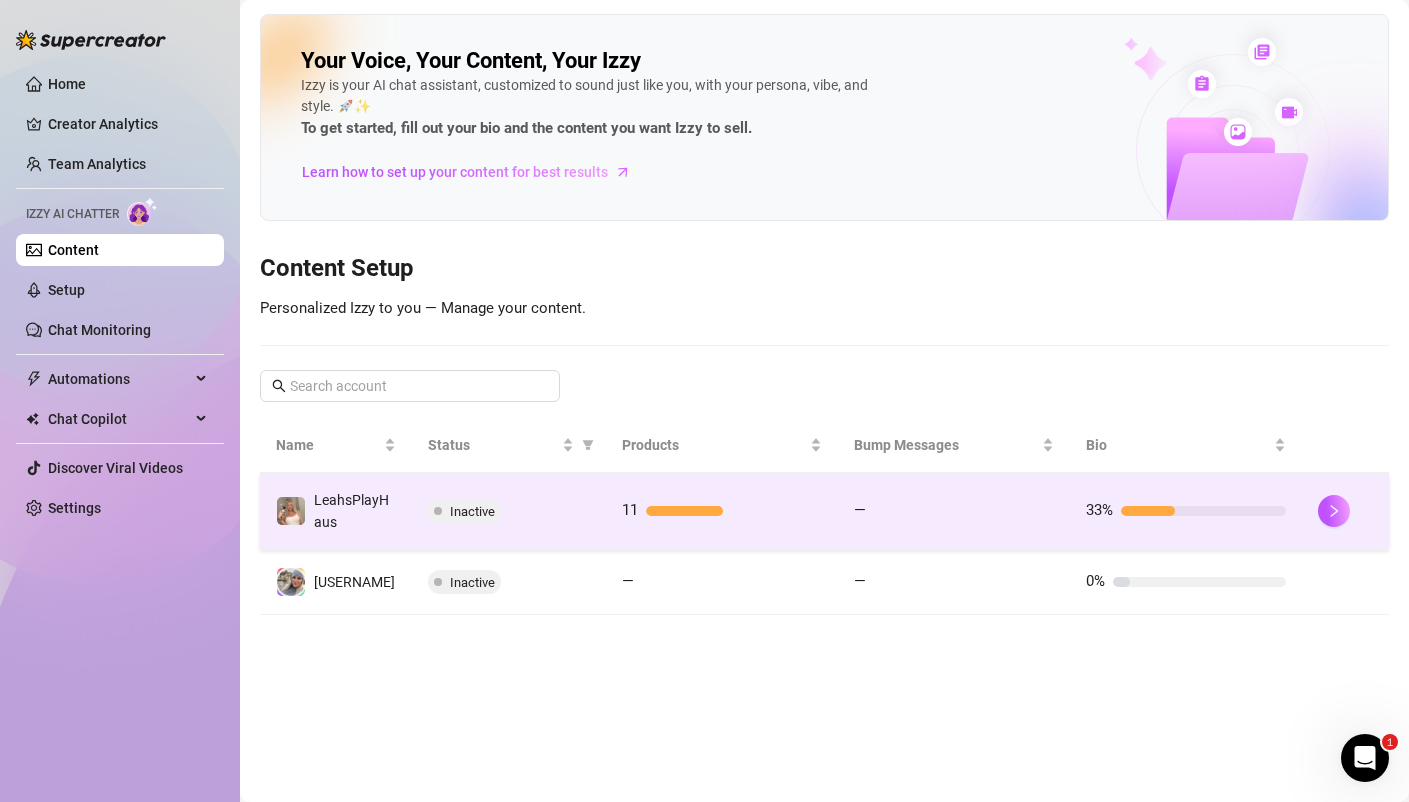 click on "Inactive" at bounding box center [508, 511] 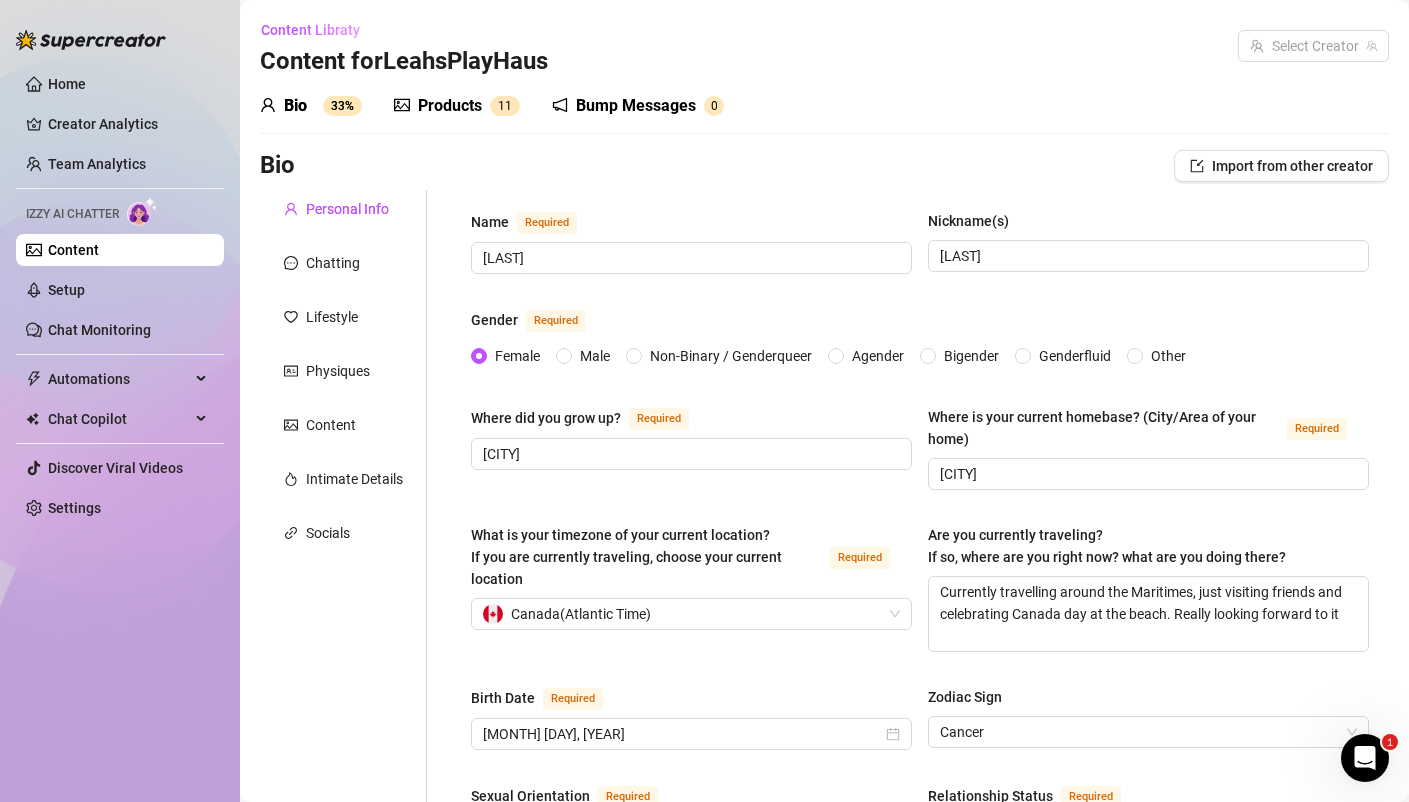 type 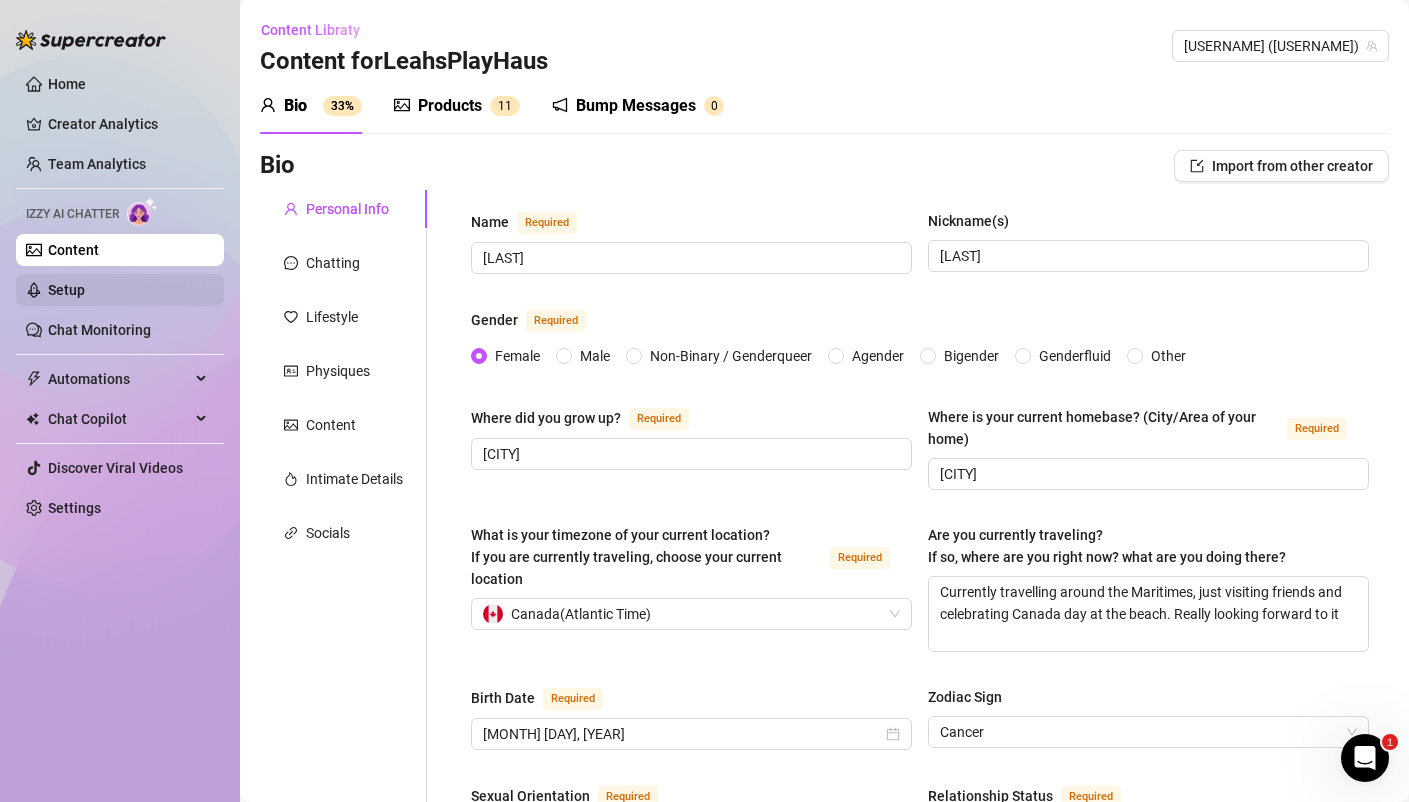 click on "Setup" at bounding box center [66, 290] 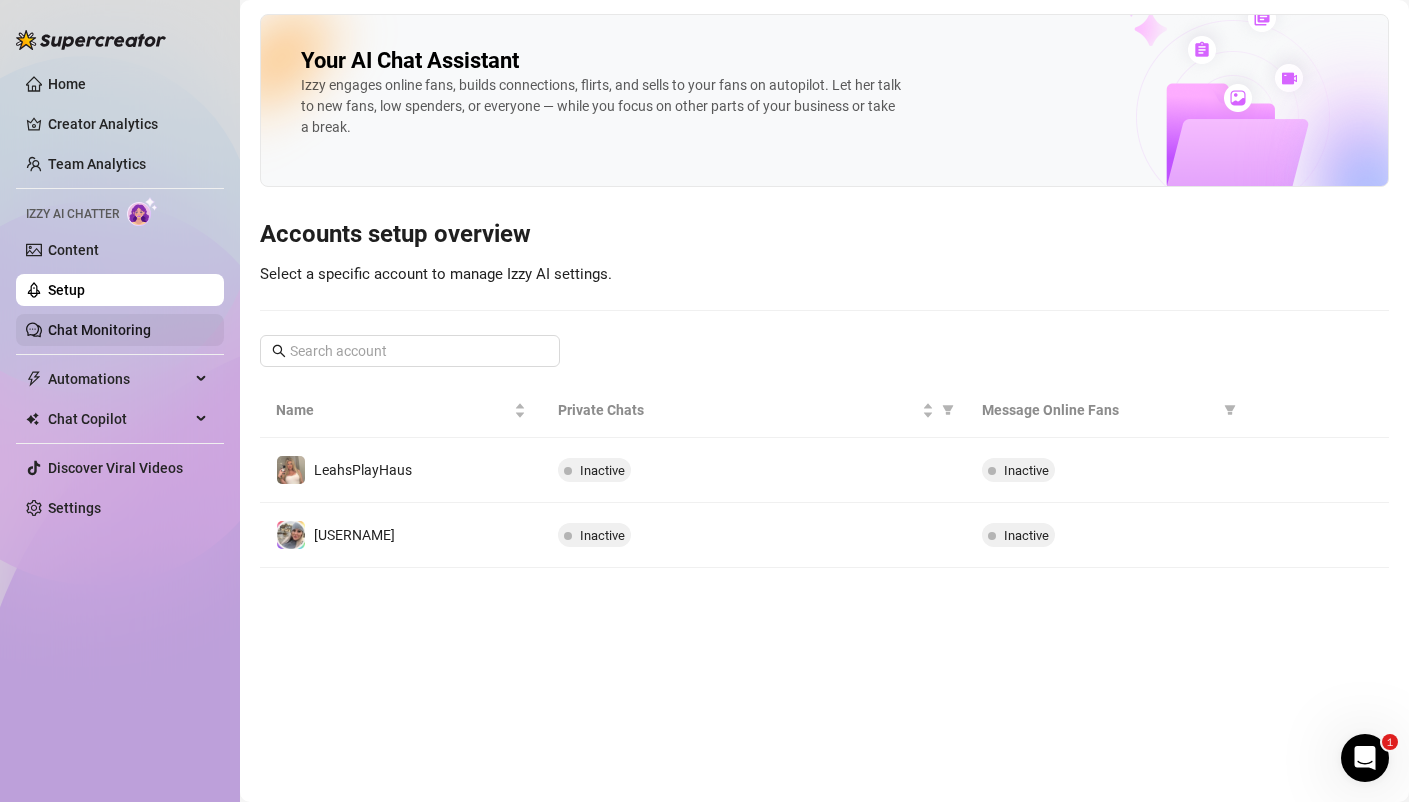 click on "Chat Monitoring" at bounding box center (99, 330) 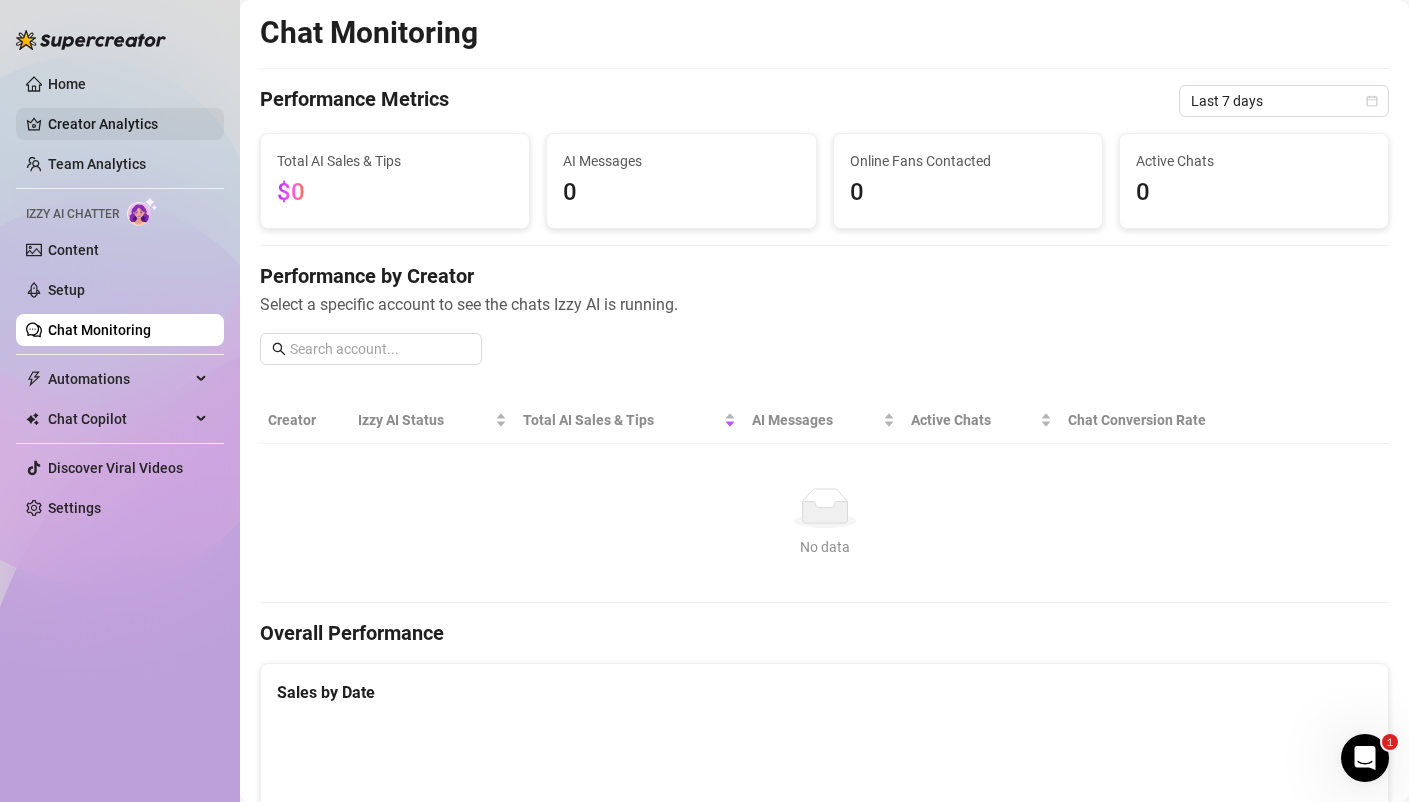 click on "Creator Analytics" at bounding box center (128, 124) 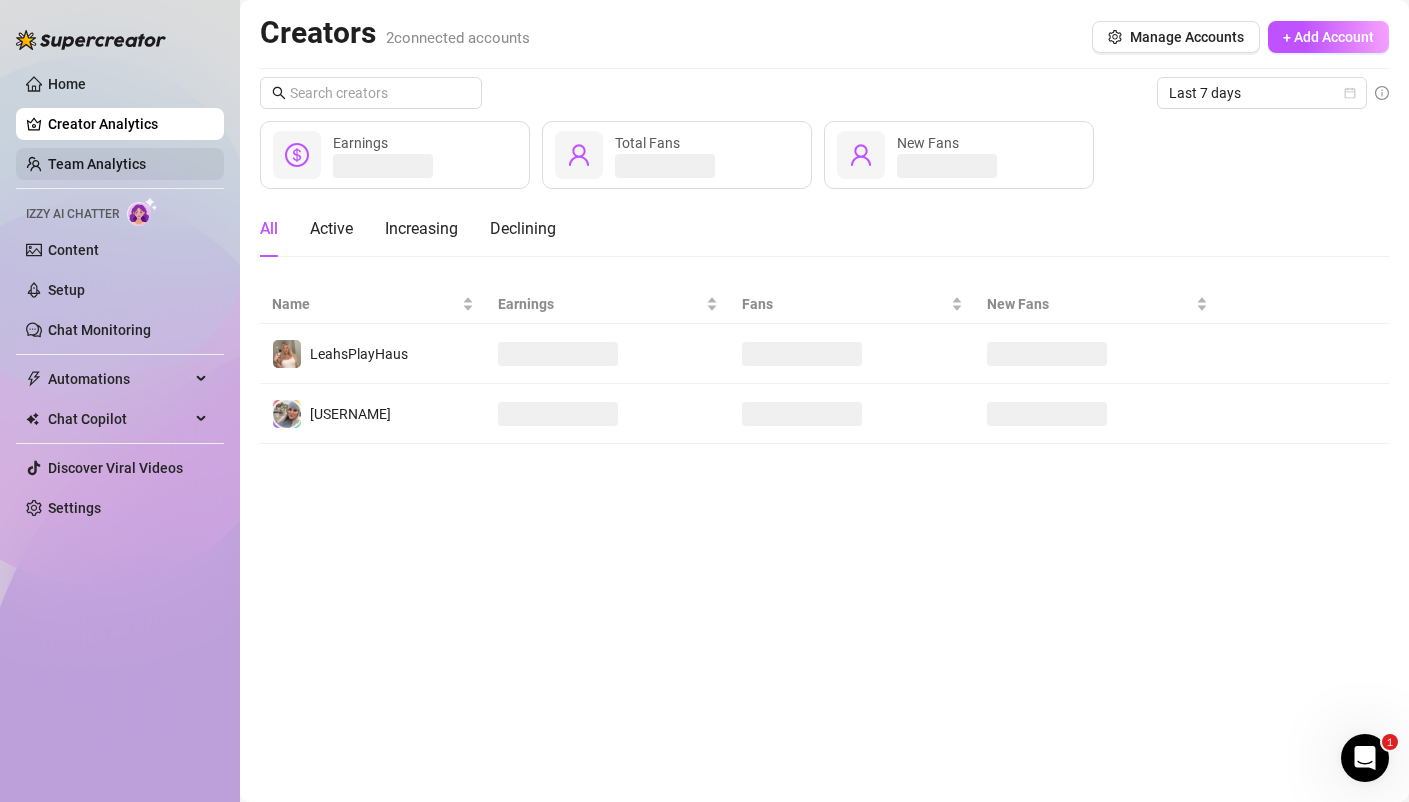 click on "Team Analytics" at bounding box center [97, 164] 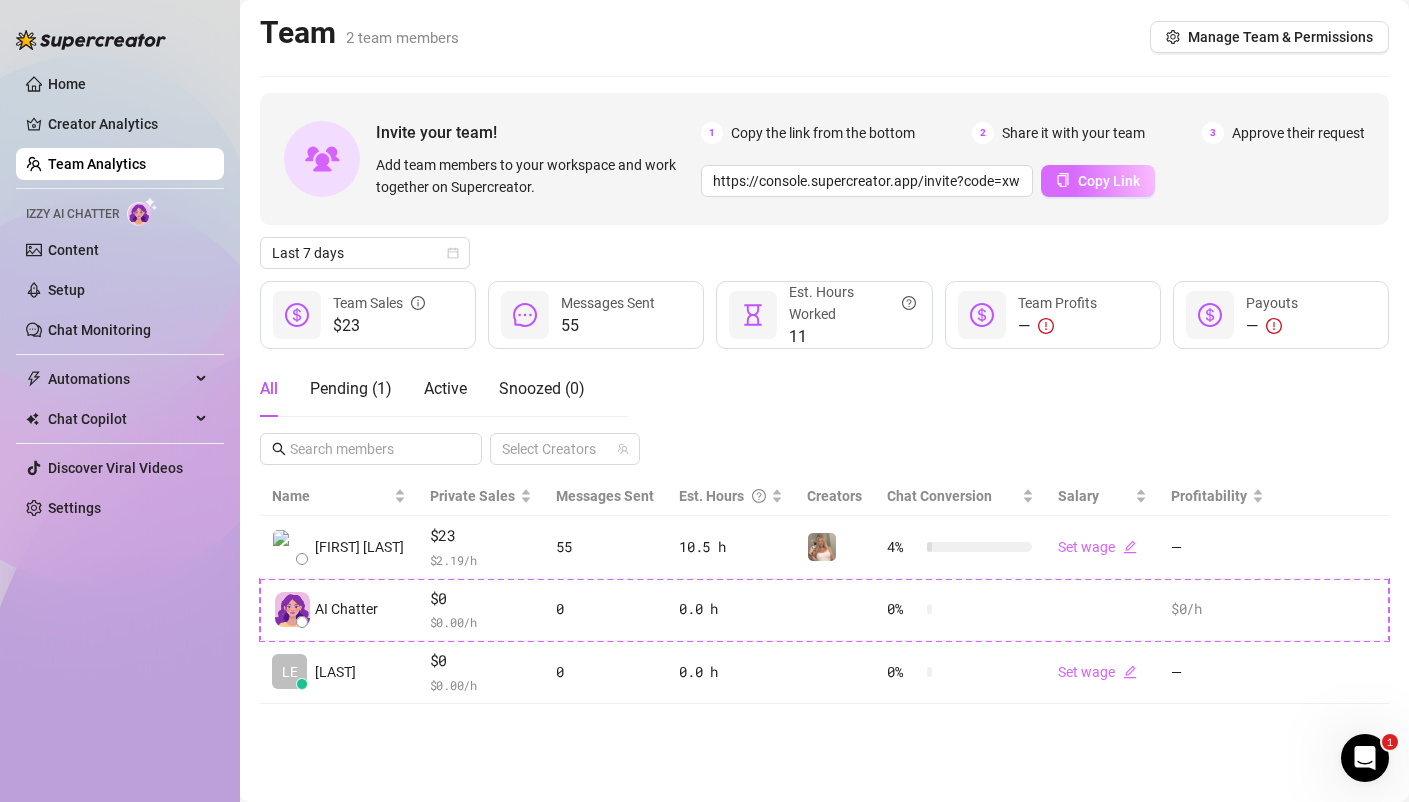 click on "Copy Link" at bounding box center (1109, 181) 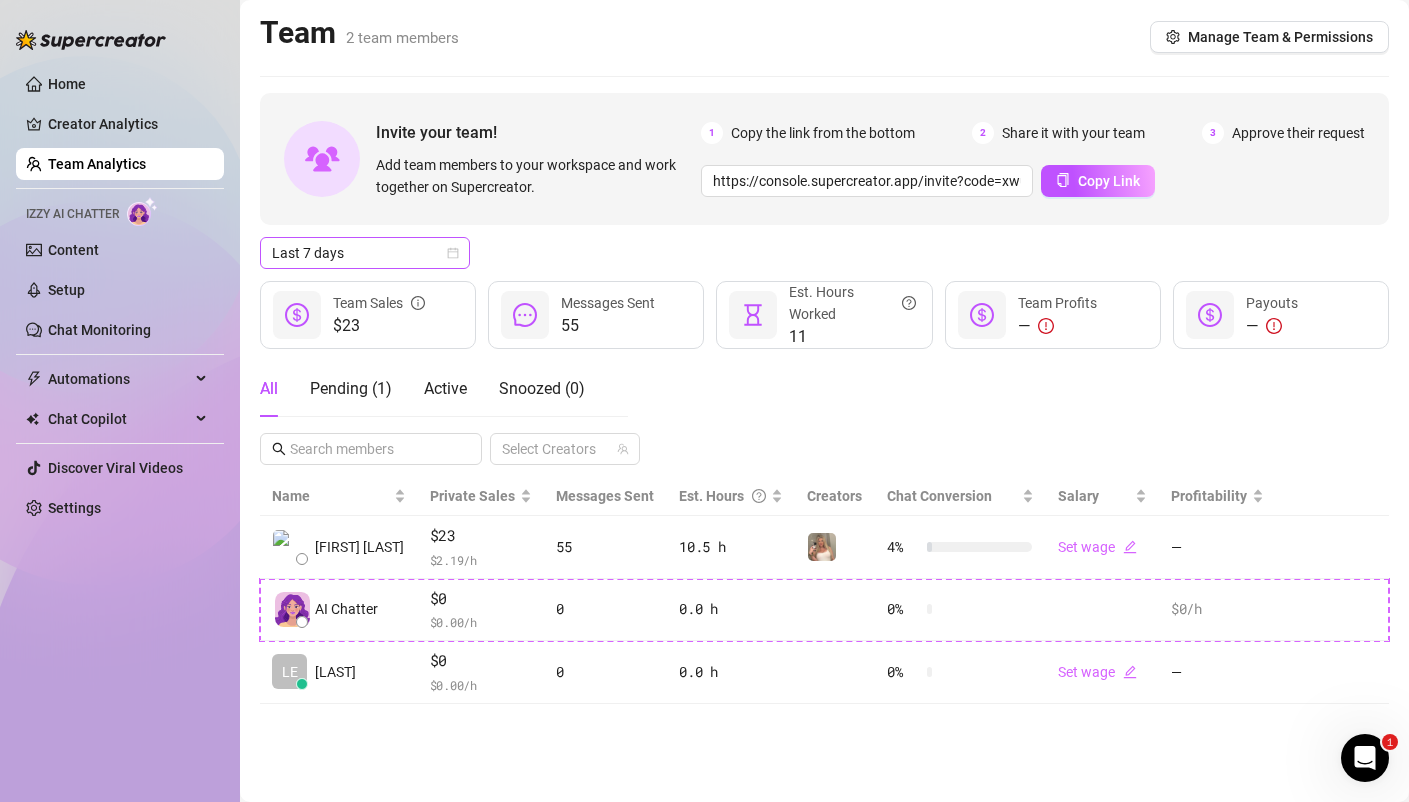 click on "Last 7 days" at bounding box center (365, 253) 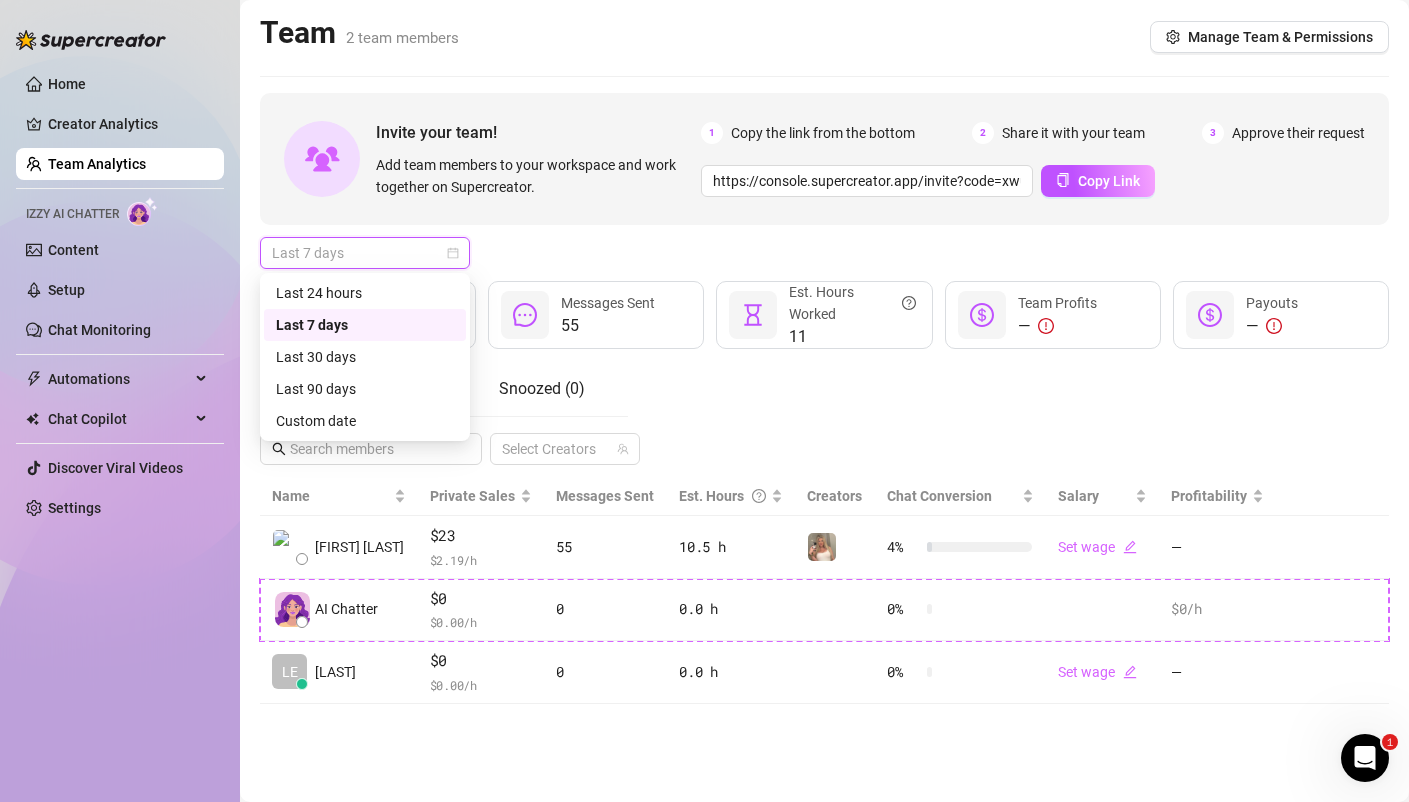 click on "Last 90 days" at bounding box center [365, 389] 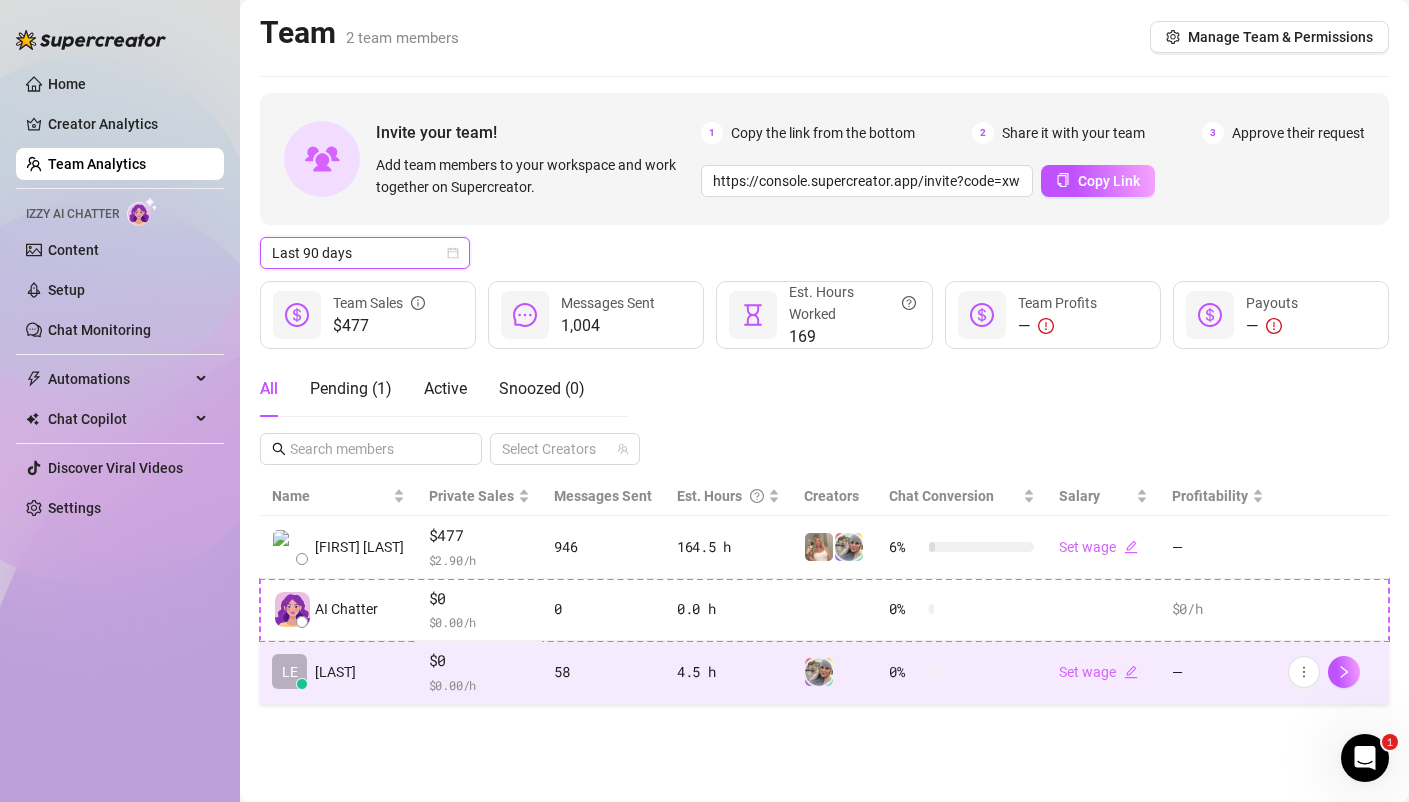 drag, startPoint x: 396, startPoint y: 242, endPoint x: 354, endPoint y: 669, distance: 429.0606 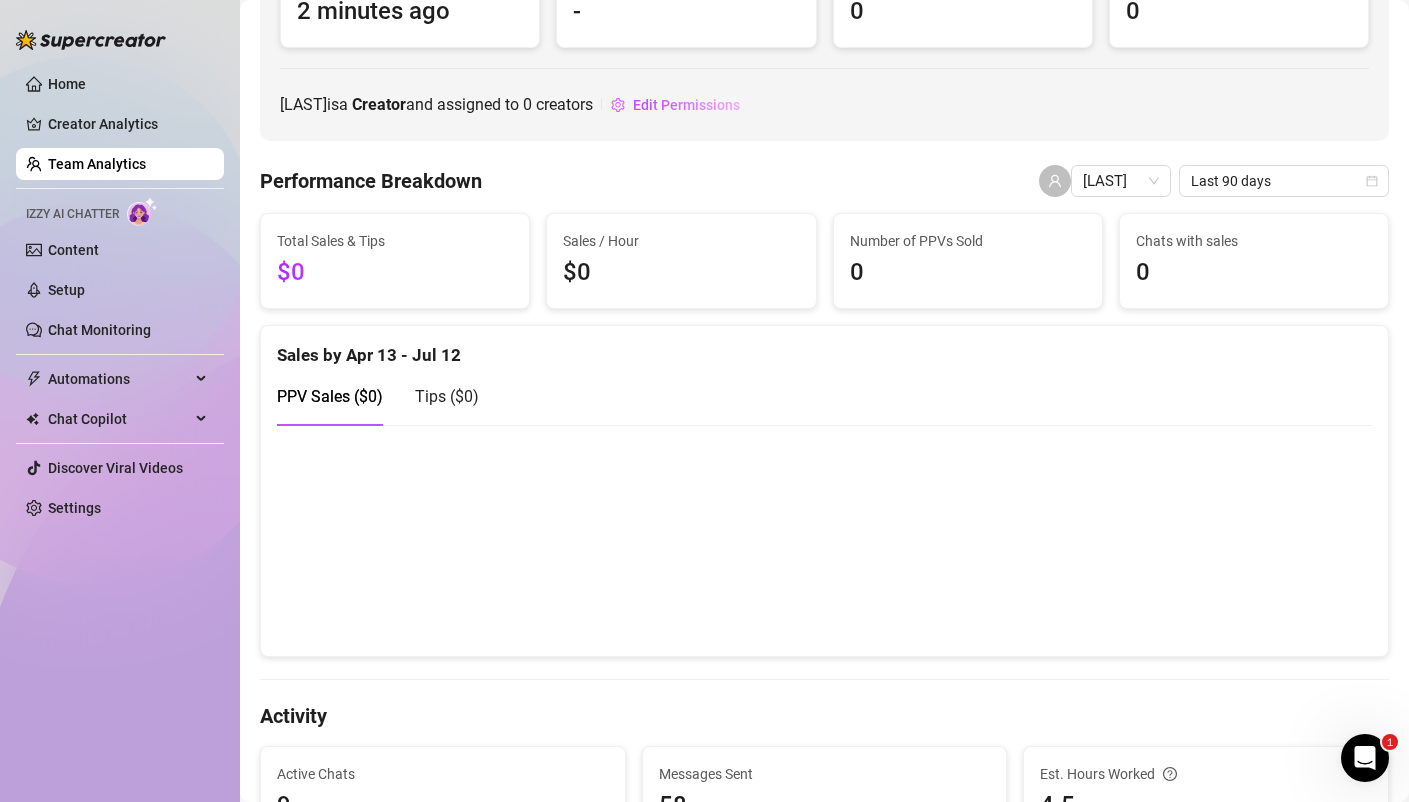 scroll, scrollTop: 0, scrollLeft: 0, axis: both 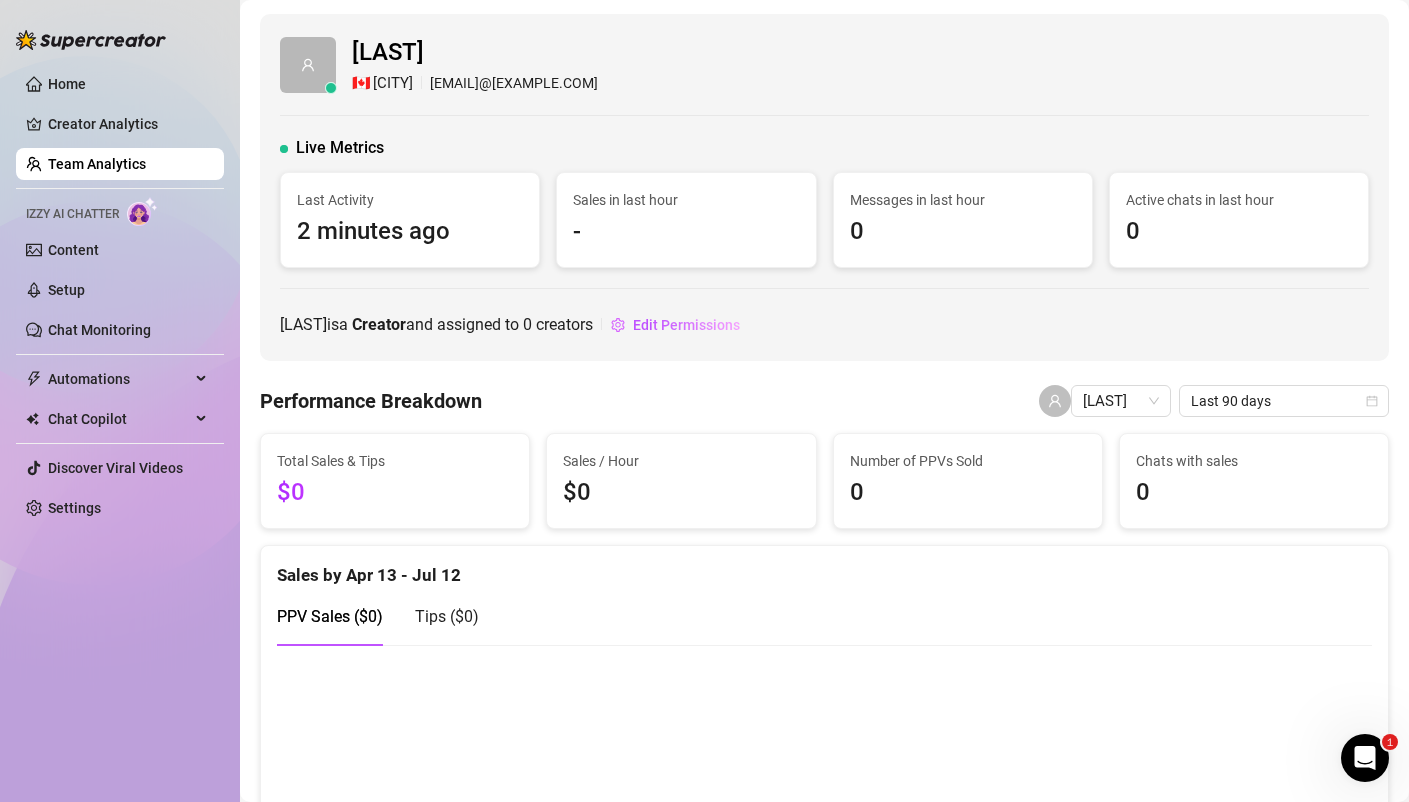 click on "Home" at bounding box center (67, 84) 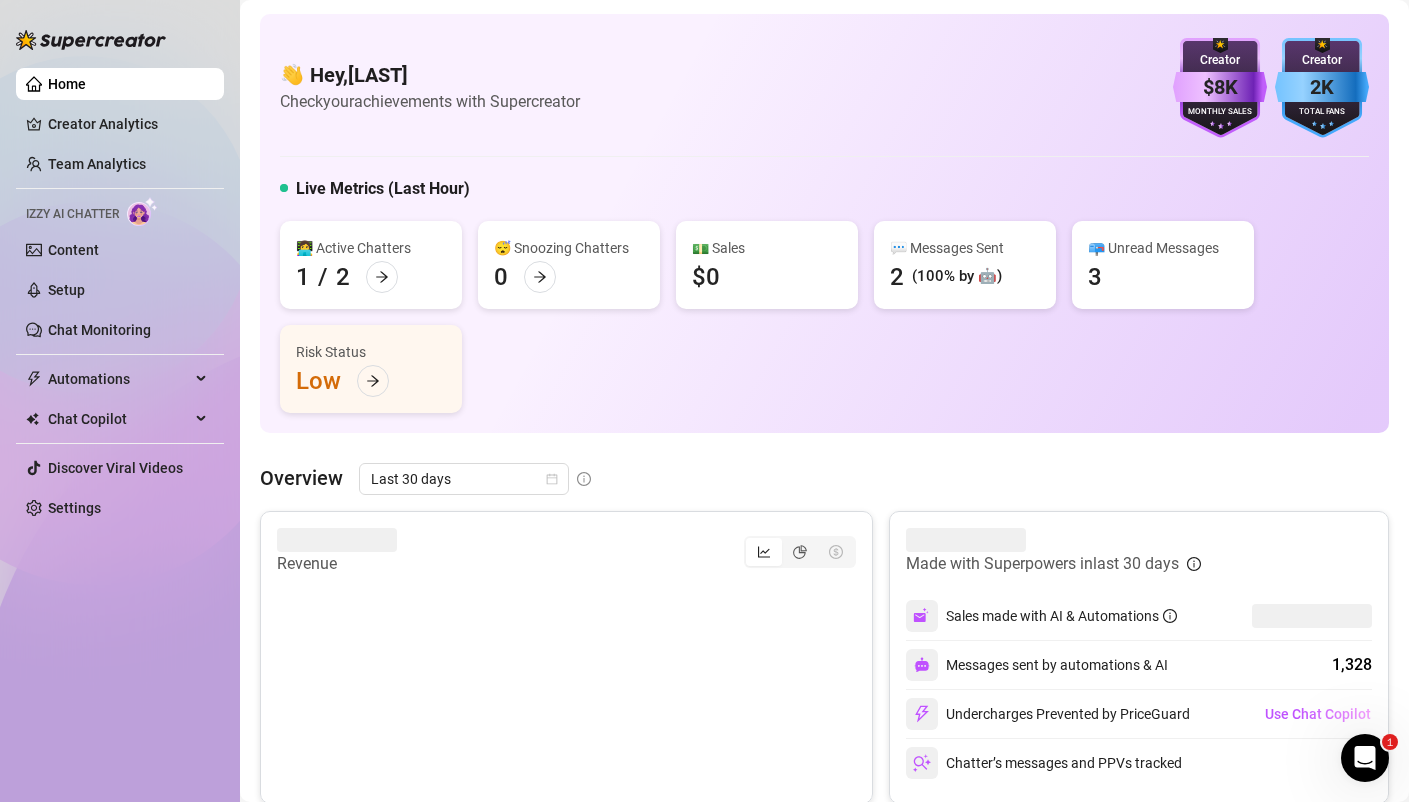 click 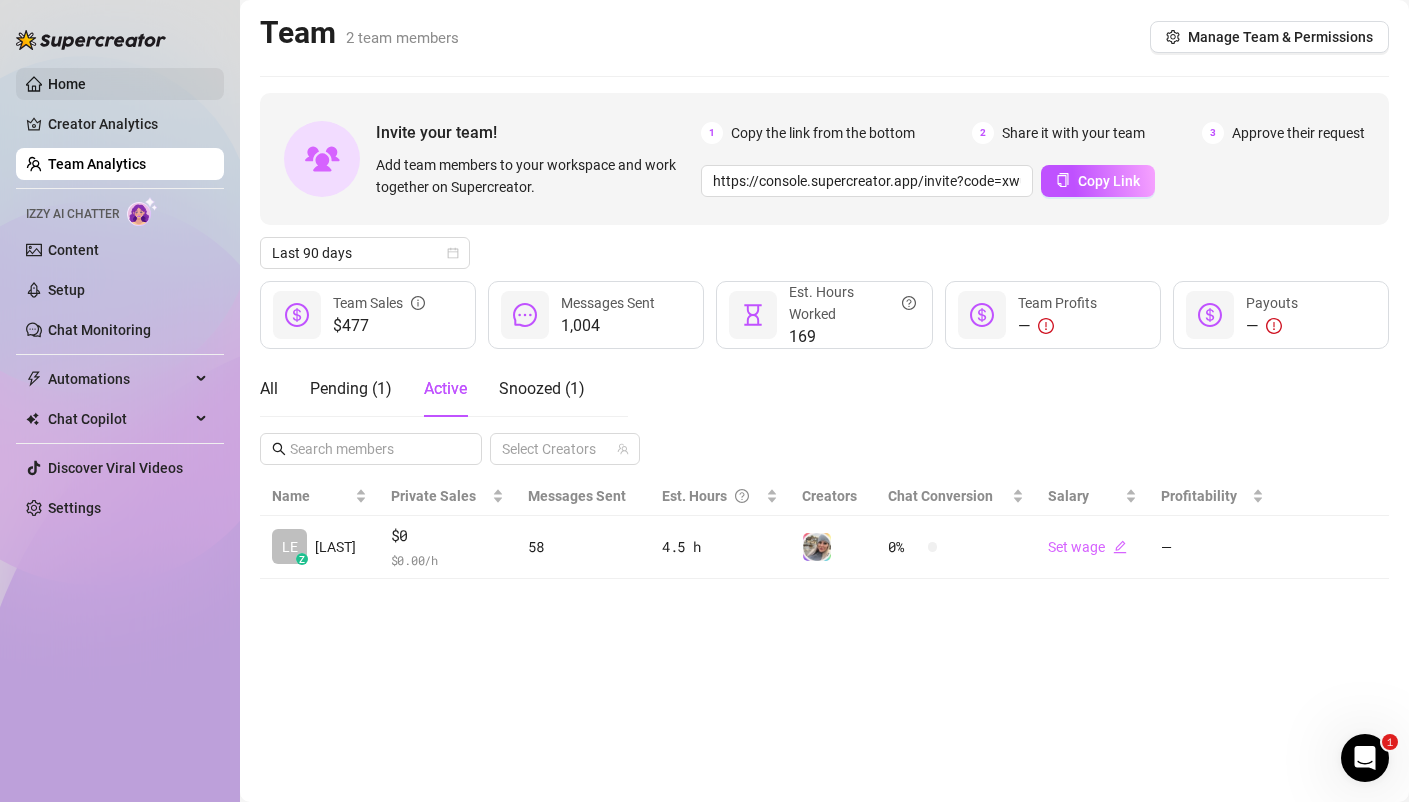 click on "Home" at bounding box center (67, 84) 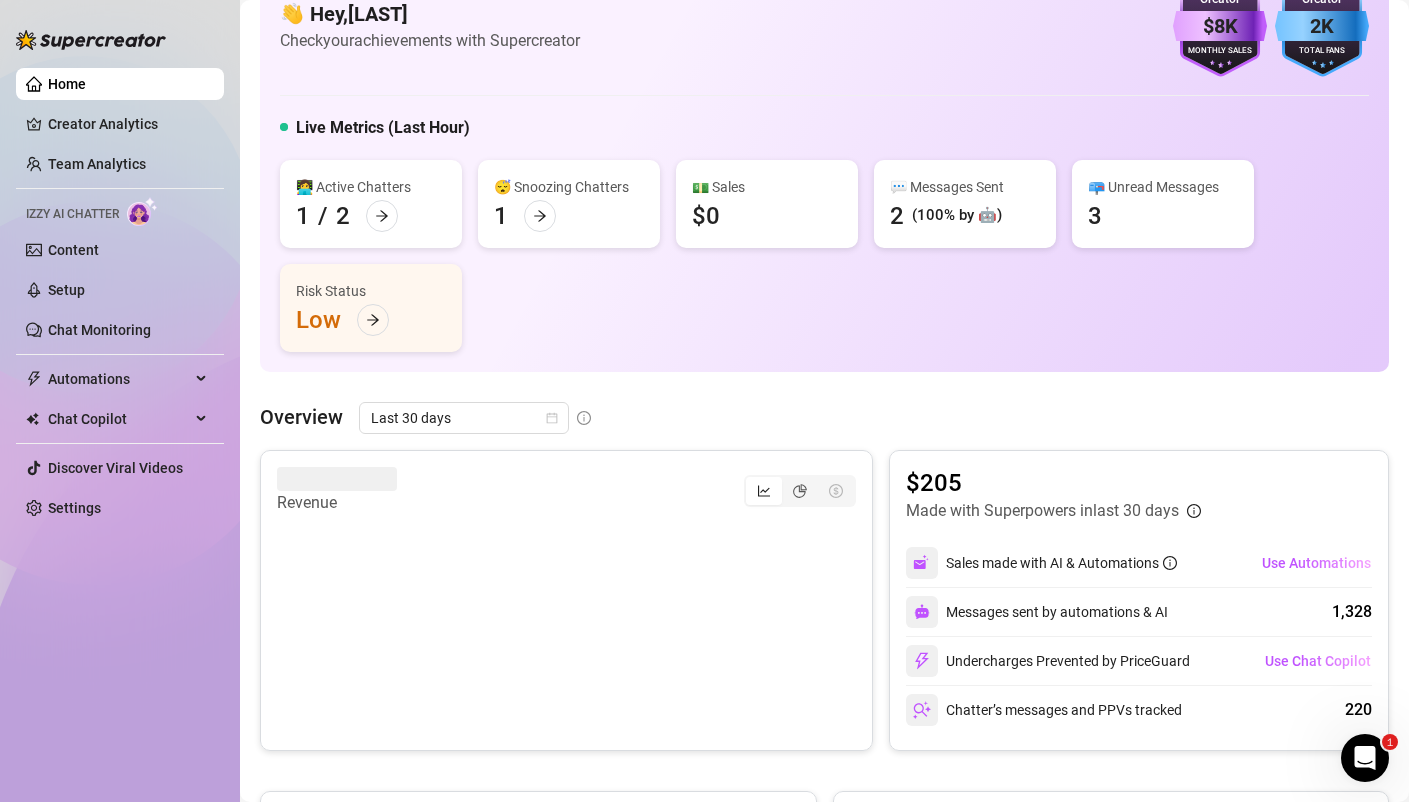 scroll, scrollTop: 40, scrollLeft: 0, axis: vertical 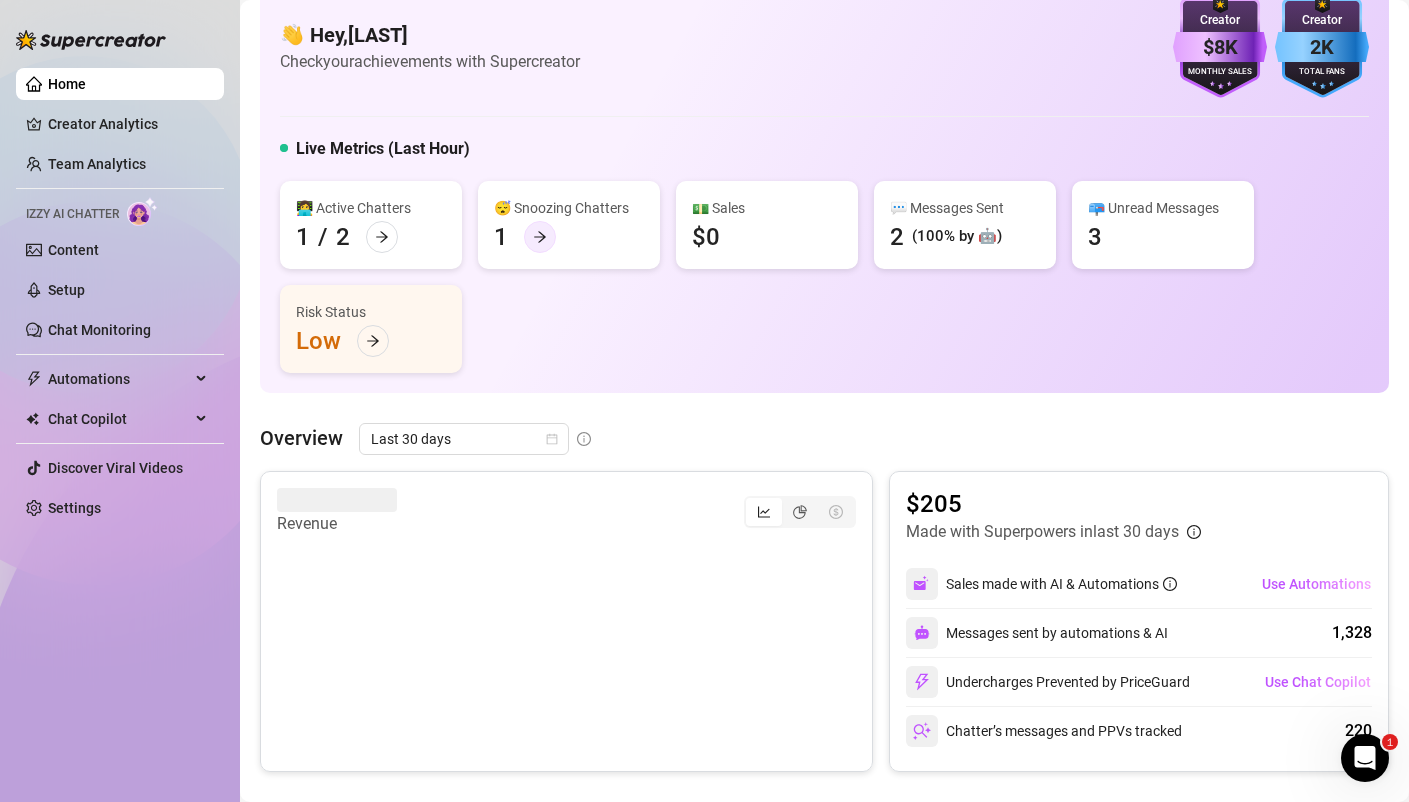 click at bounding box center [540, 237] 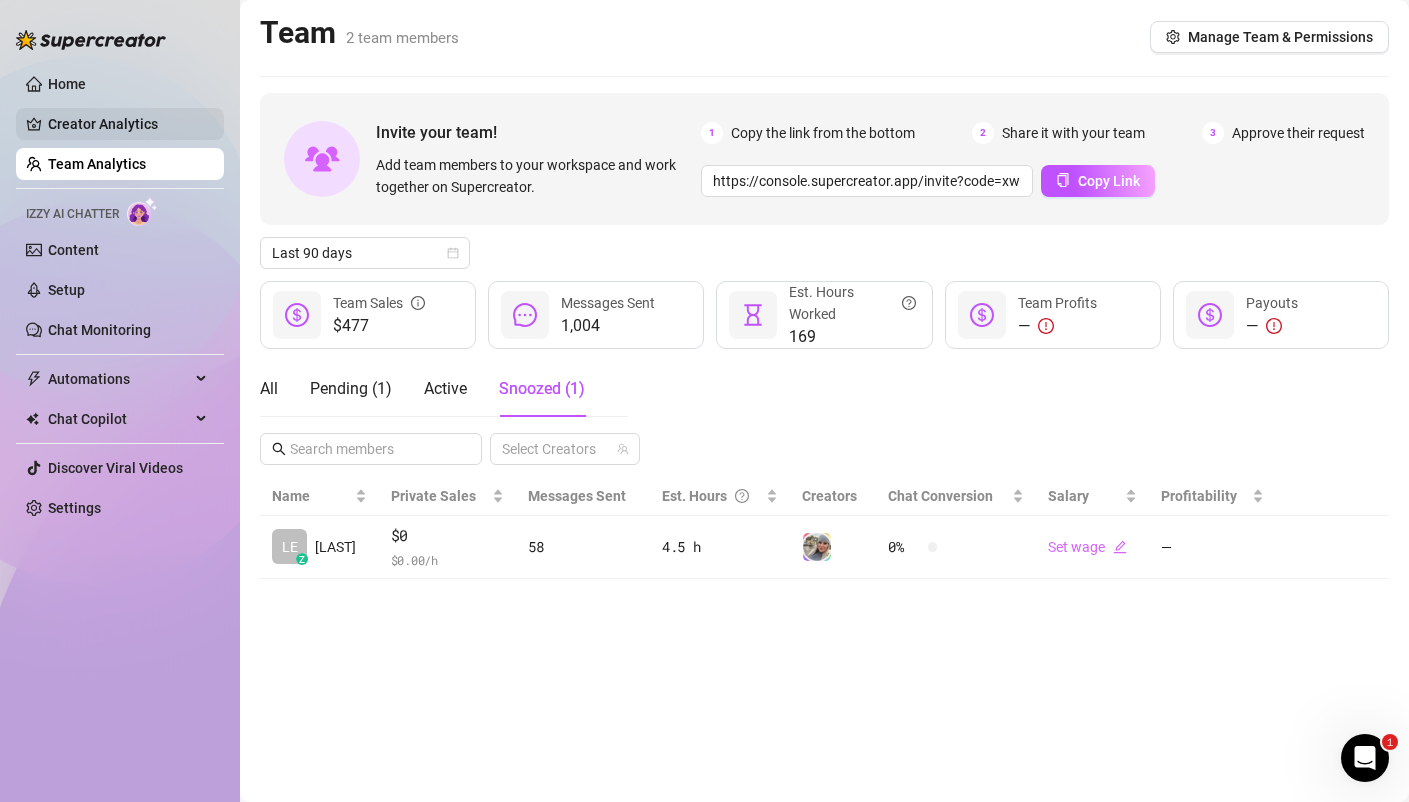 click on "Creator Analytics" at bounding box center (128, 124) 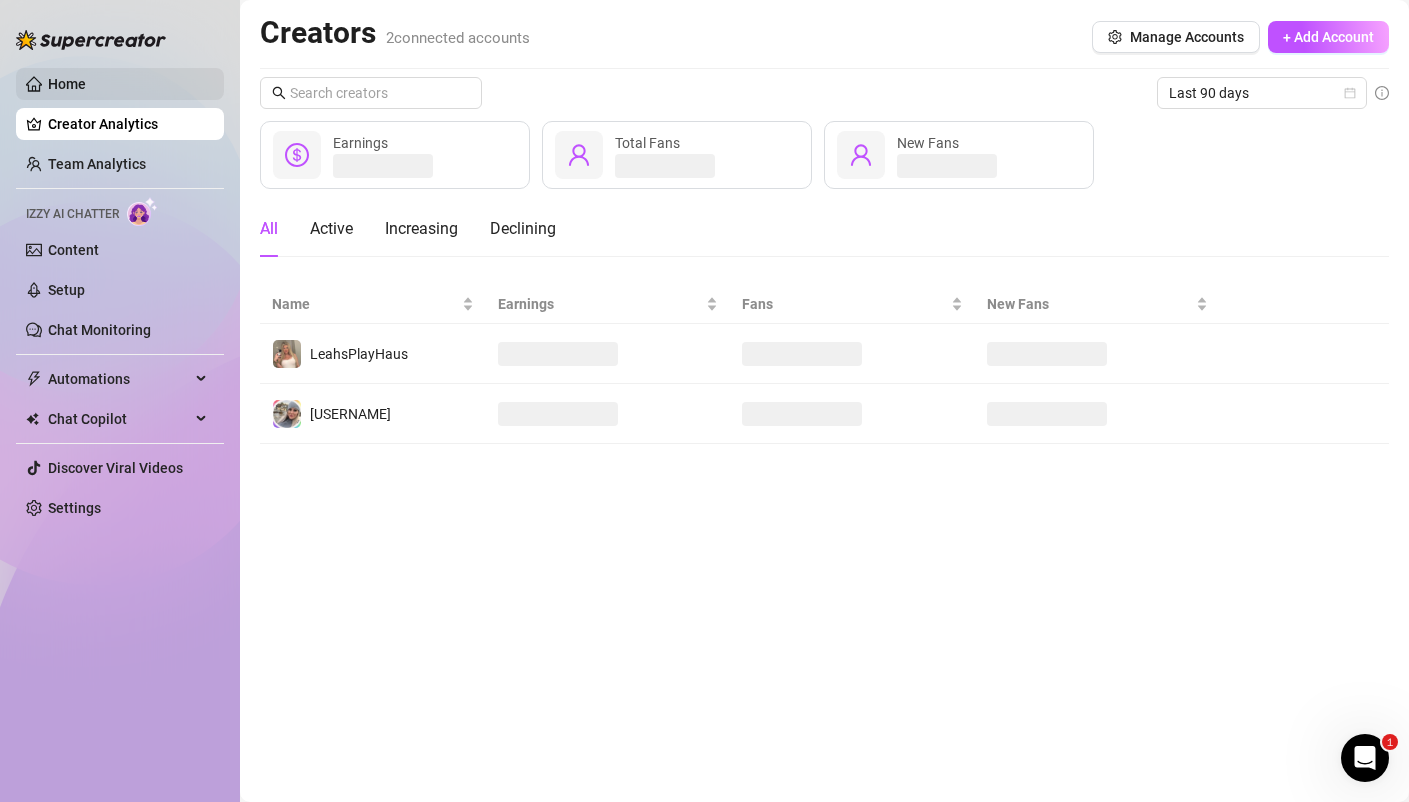 click on "Home" at bounding box center (67, 84) 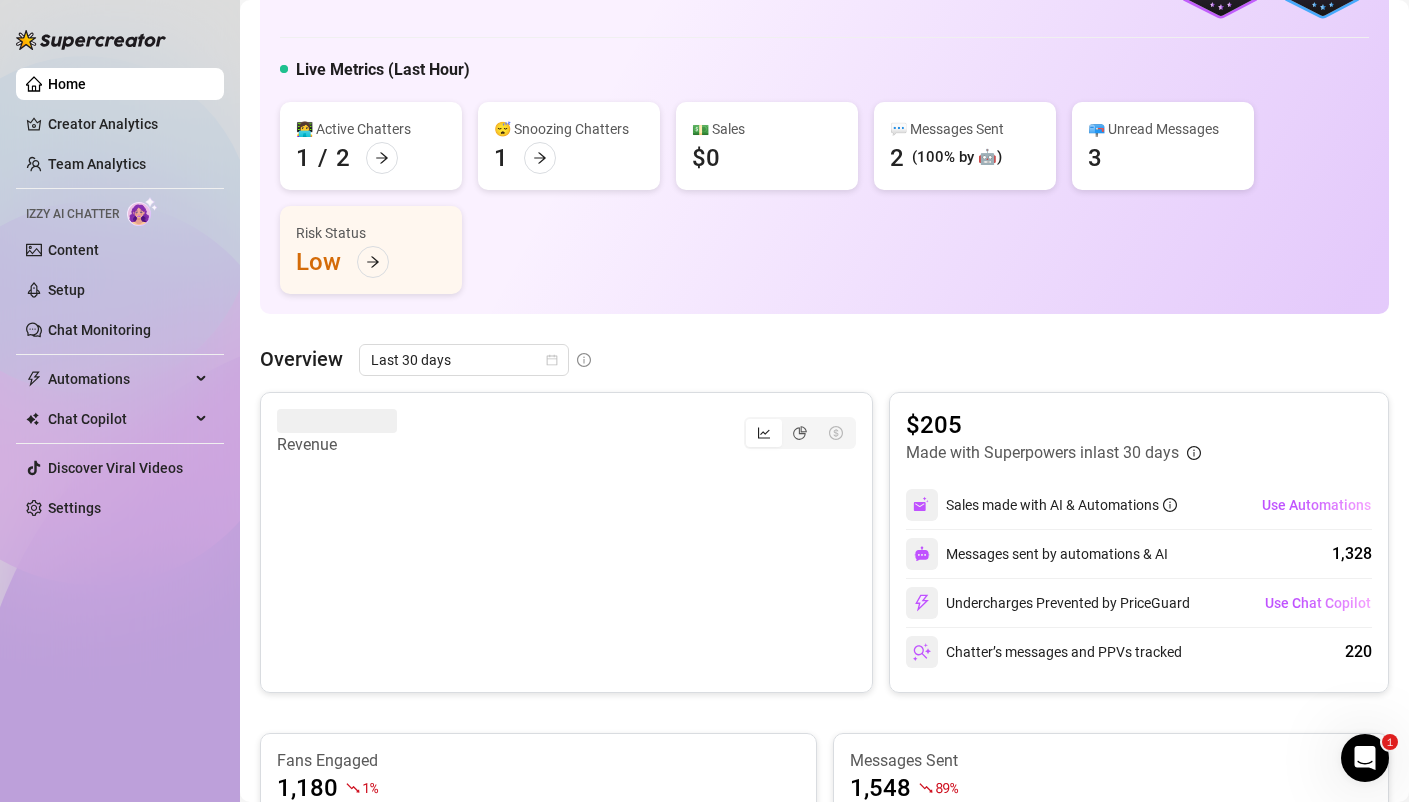 scroll, scrollTop: 123, scrollLeft: 0, axis: vertical 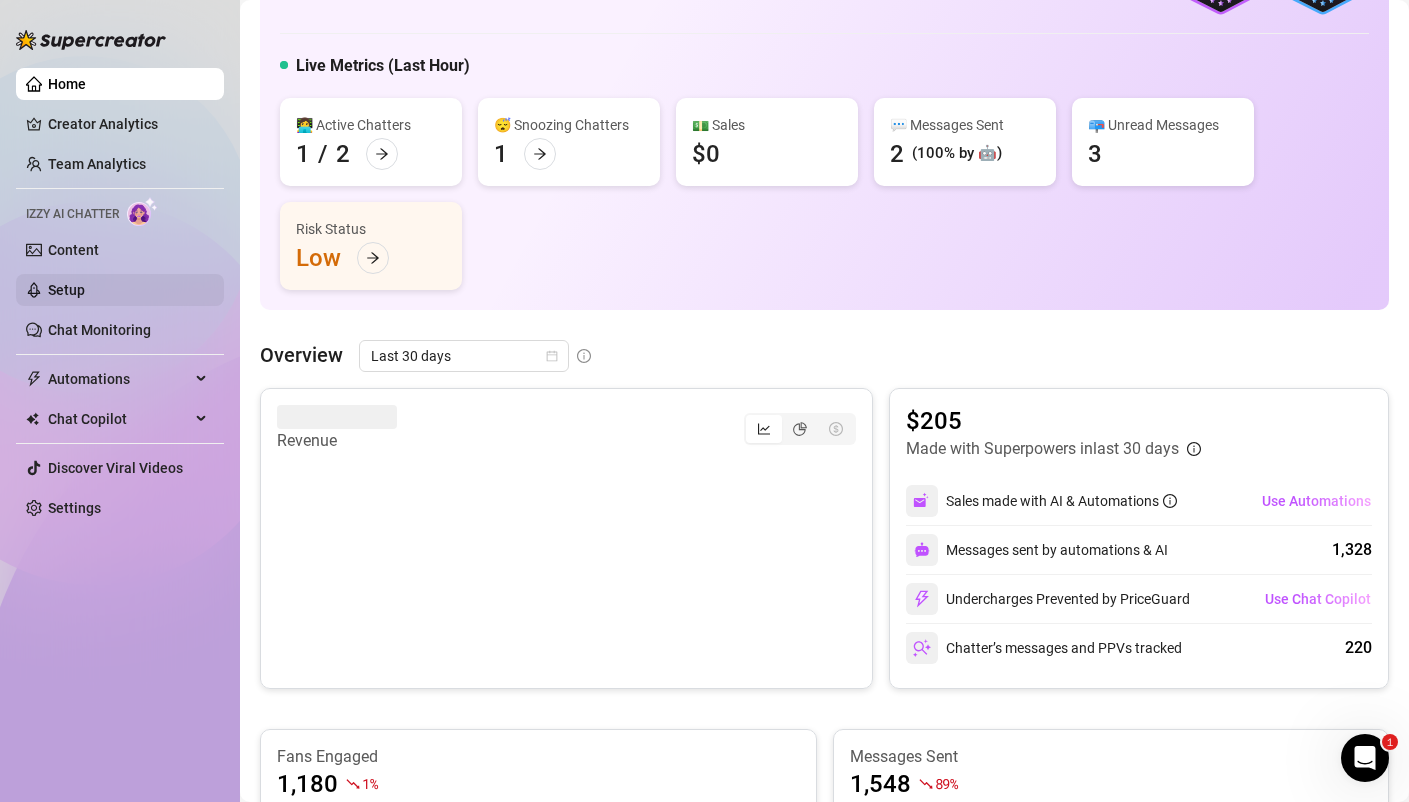 click on "Setup" at bounding box center [66, 290] 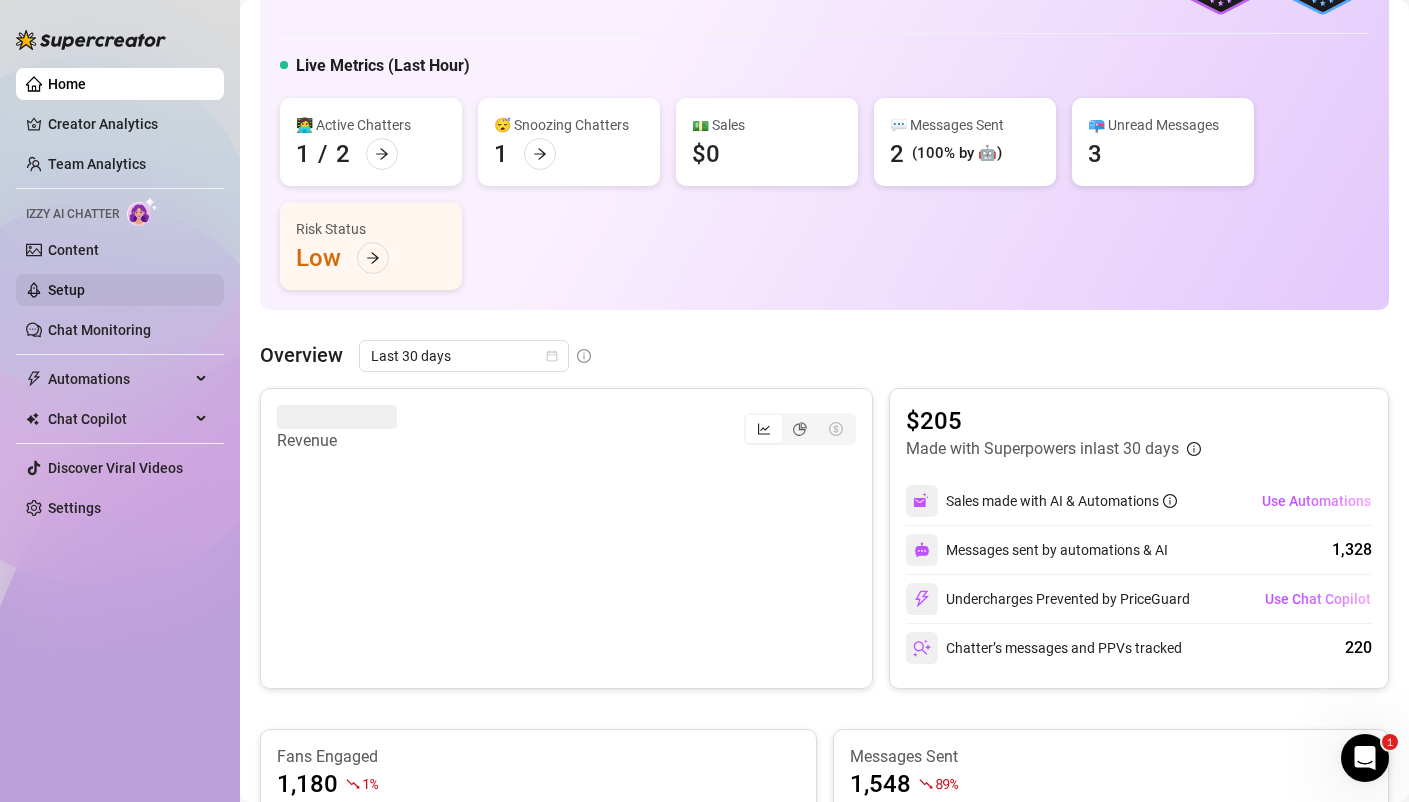 scroll, scrollTop: 0, scrollLeft: 0, axis: both 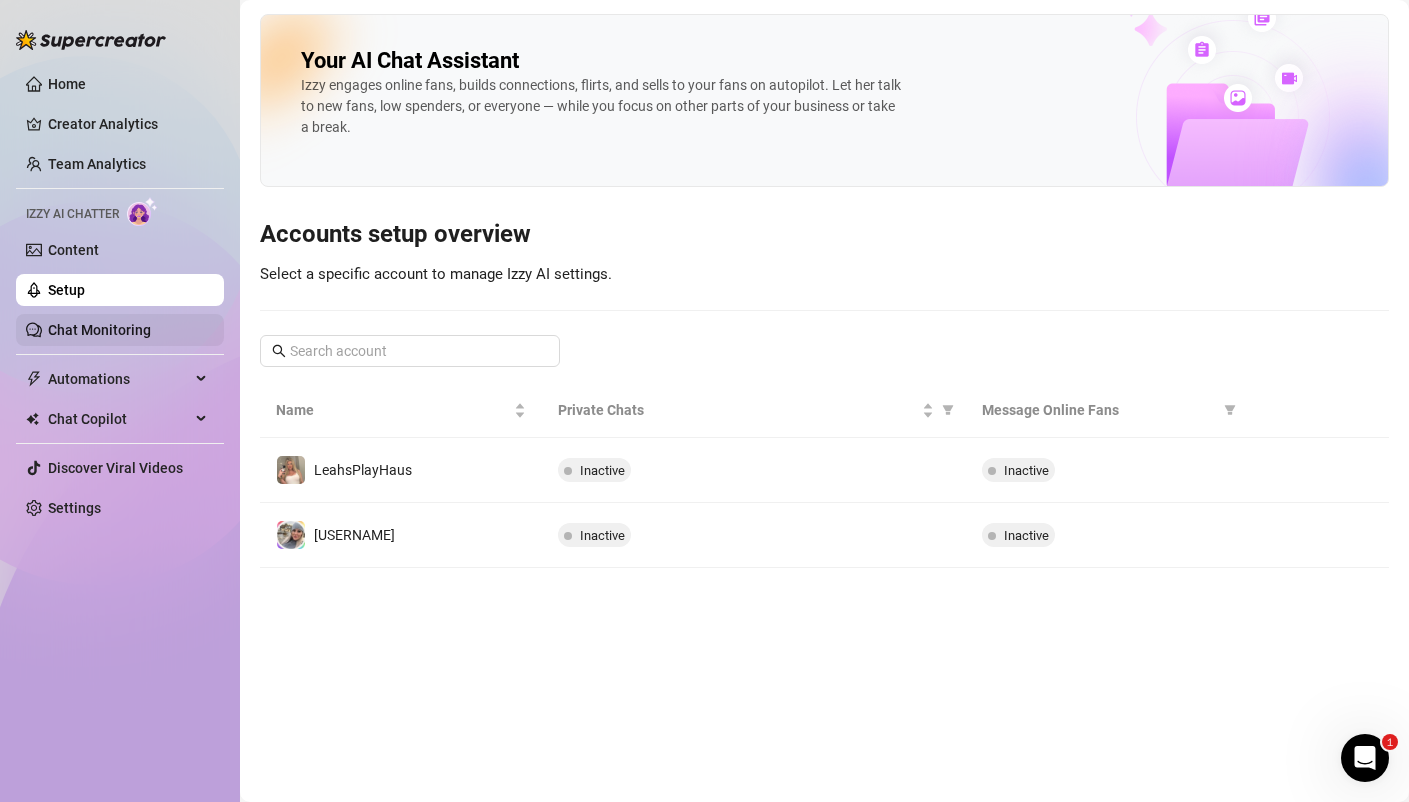 click on "Chat Monitoring" at bounding box center [99, 330] 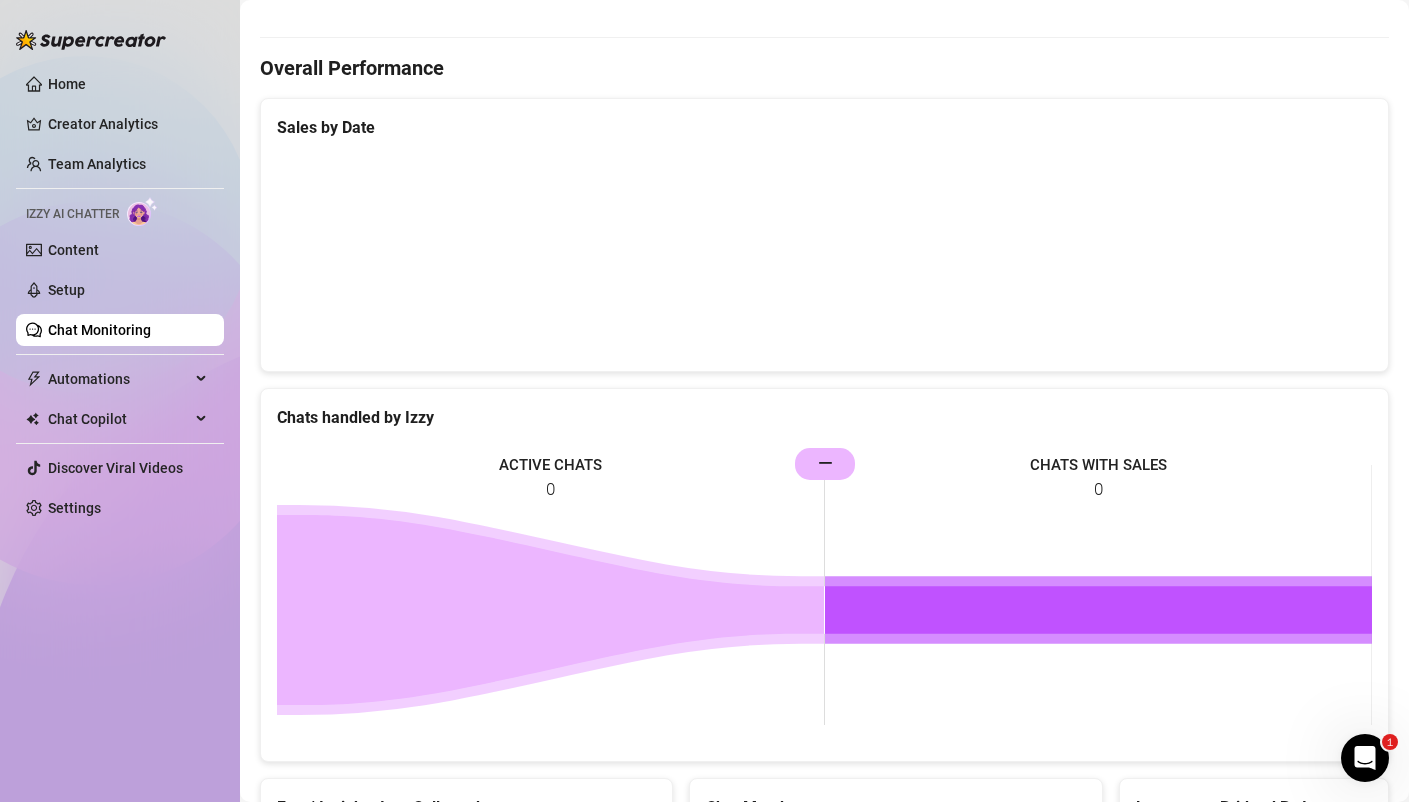 scroll, scrollTop: 545, scrollLeft: 0, axis: vertical 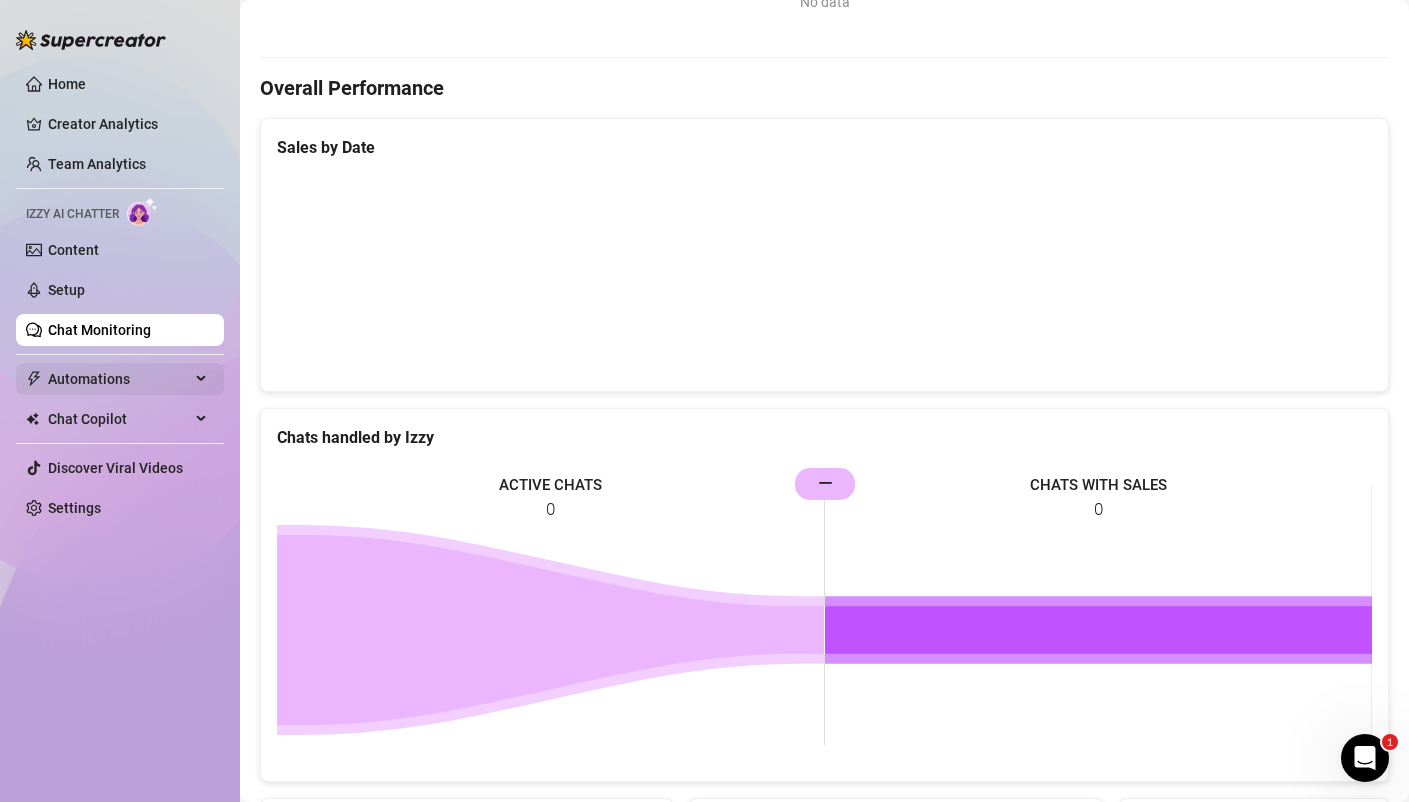 click on "Automations" at bounding box center (119, 379) 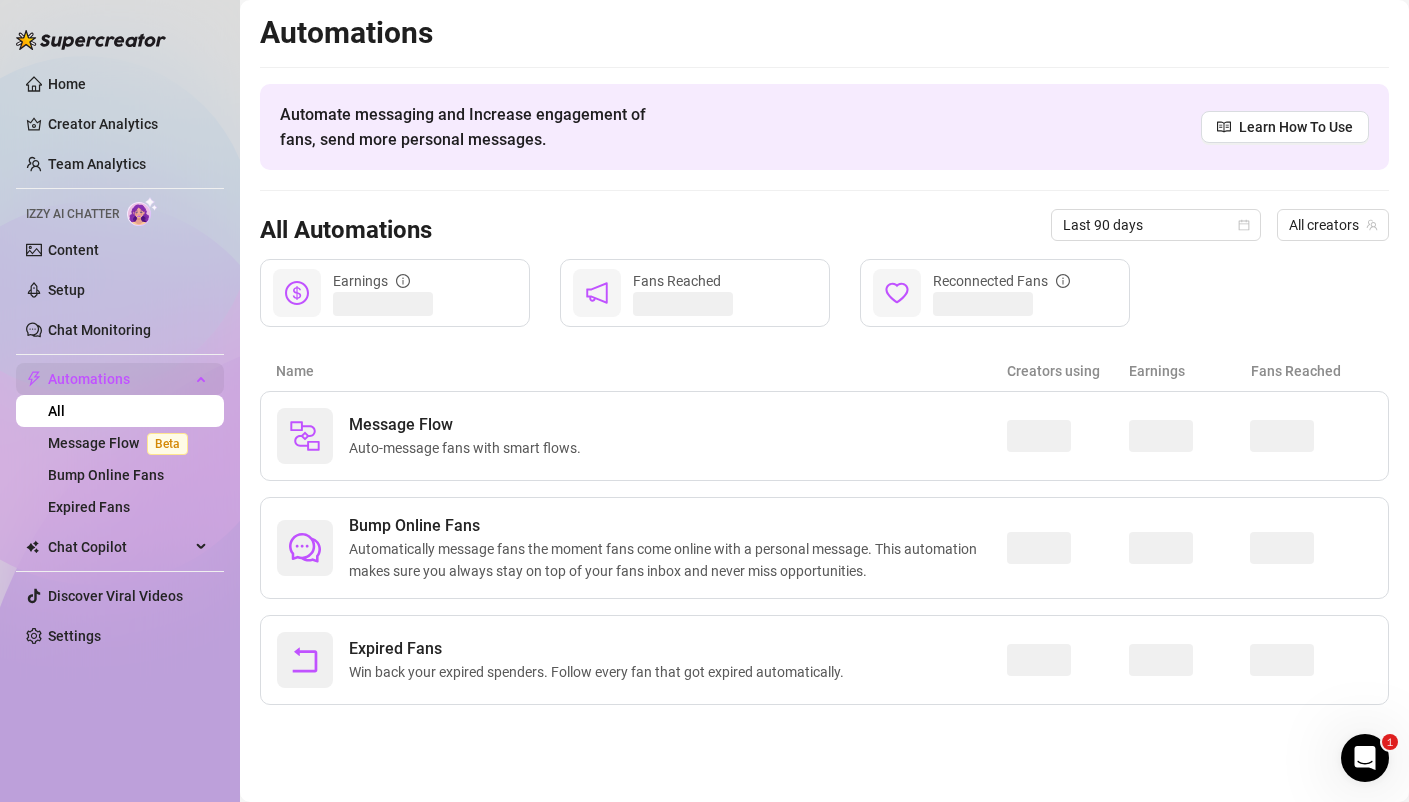 scroll, scrollTop: 0, scrollLeft: 0, axis: both 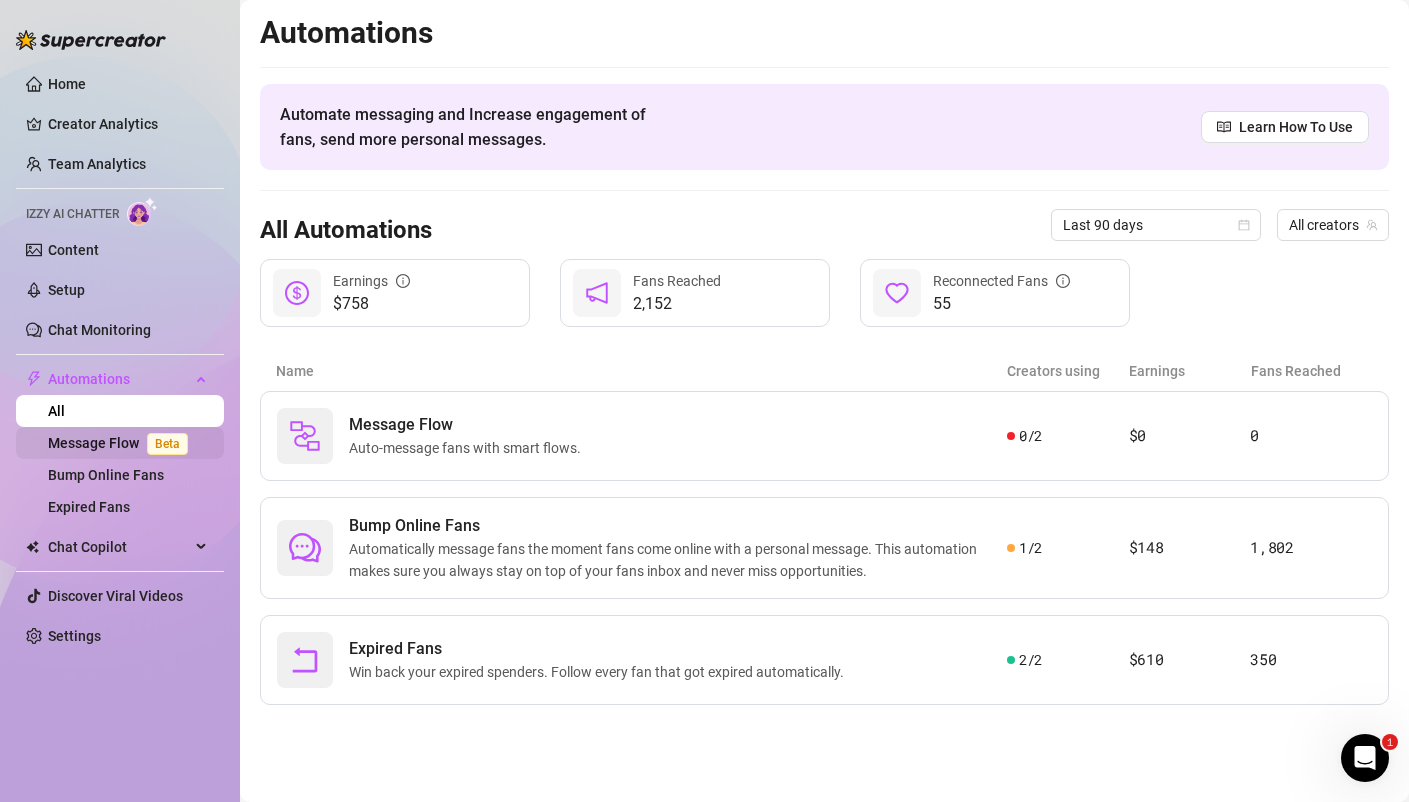 click on "Message Flow Beta" at bounding box center (122, 443) 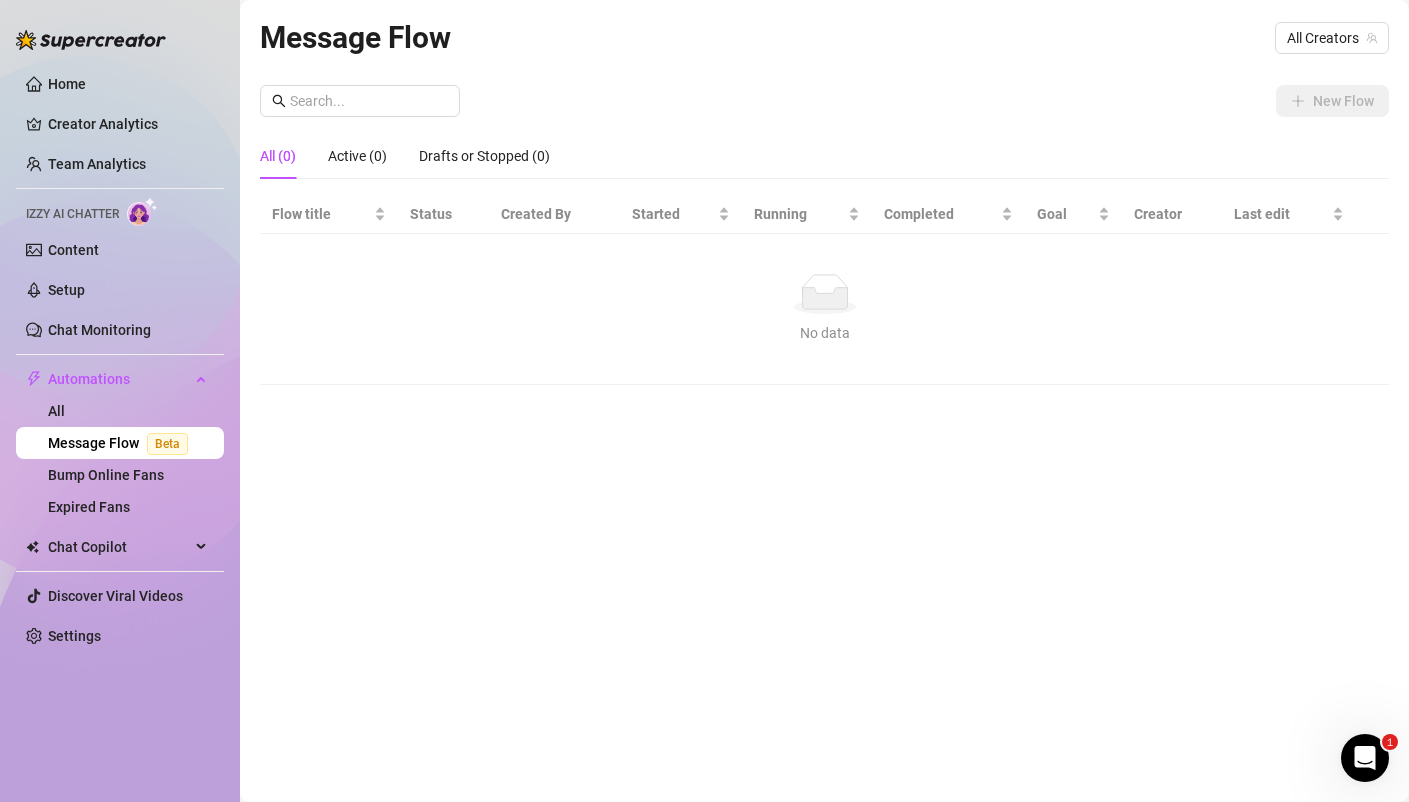 click on "Home Creator Analytics   Team Analytics Izzy AI Chatter Content Setup Chat Monitoring Automations All Message Flow Beta Bump Online Fans Expired Fans Chat Copilot Discover Viral Videos Settings" at bounding box center [120, 360] 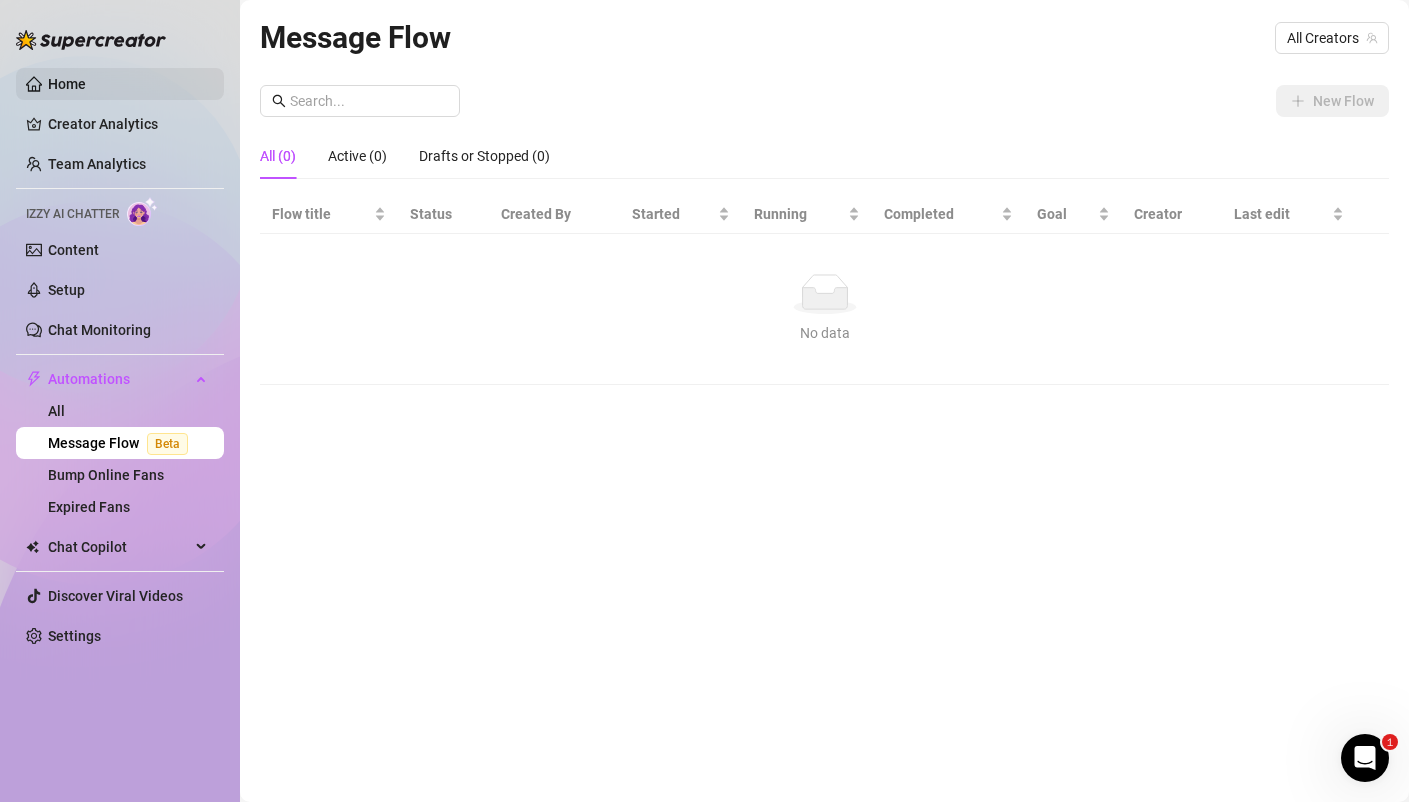 click on "Home" at bounding box center (67, 84) 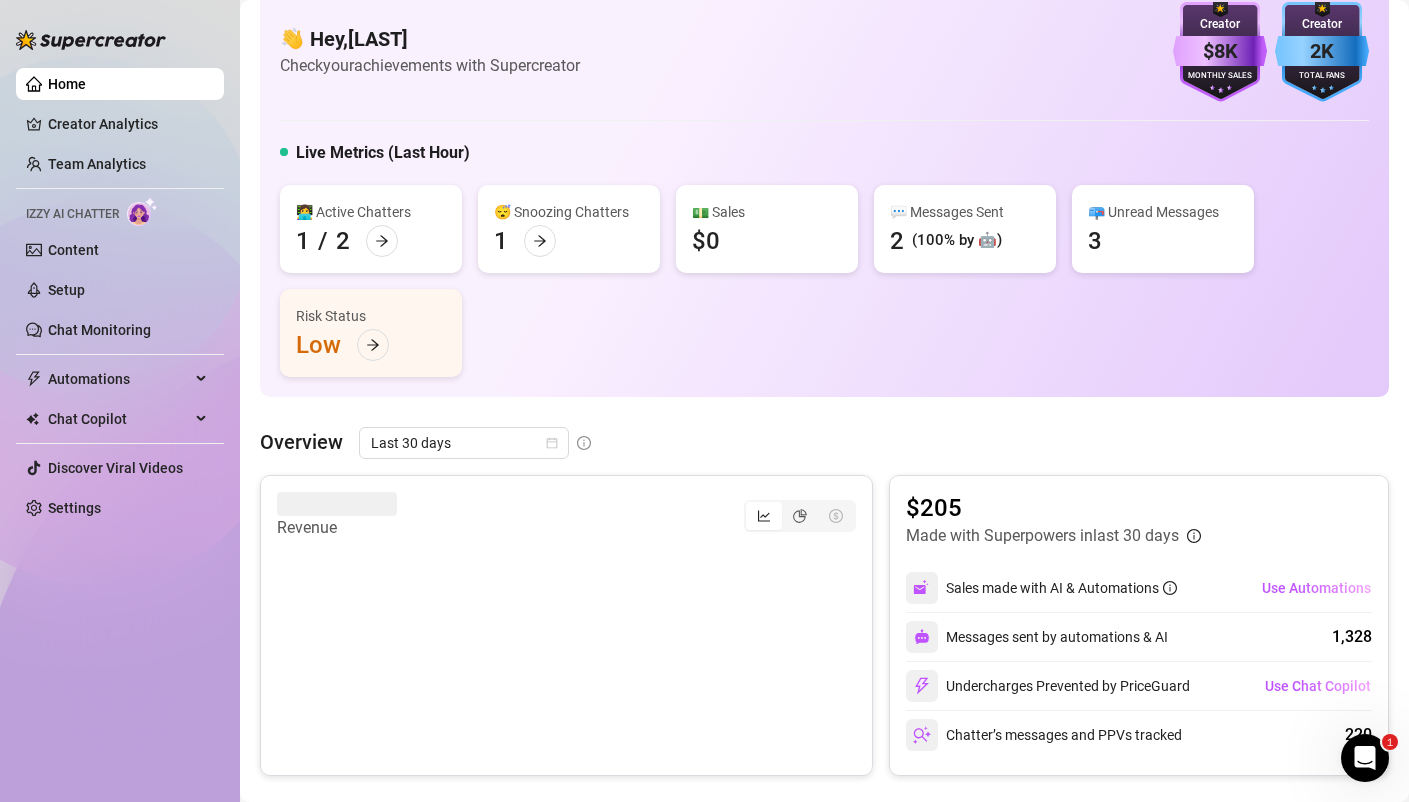 scroll, scrollTop: 41, scrollLeft: 0, axis: vertical 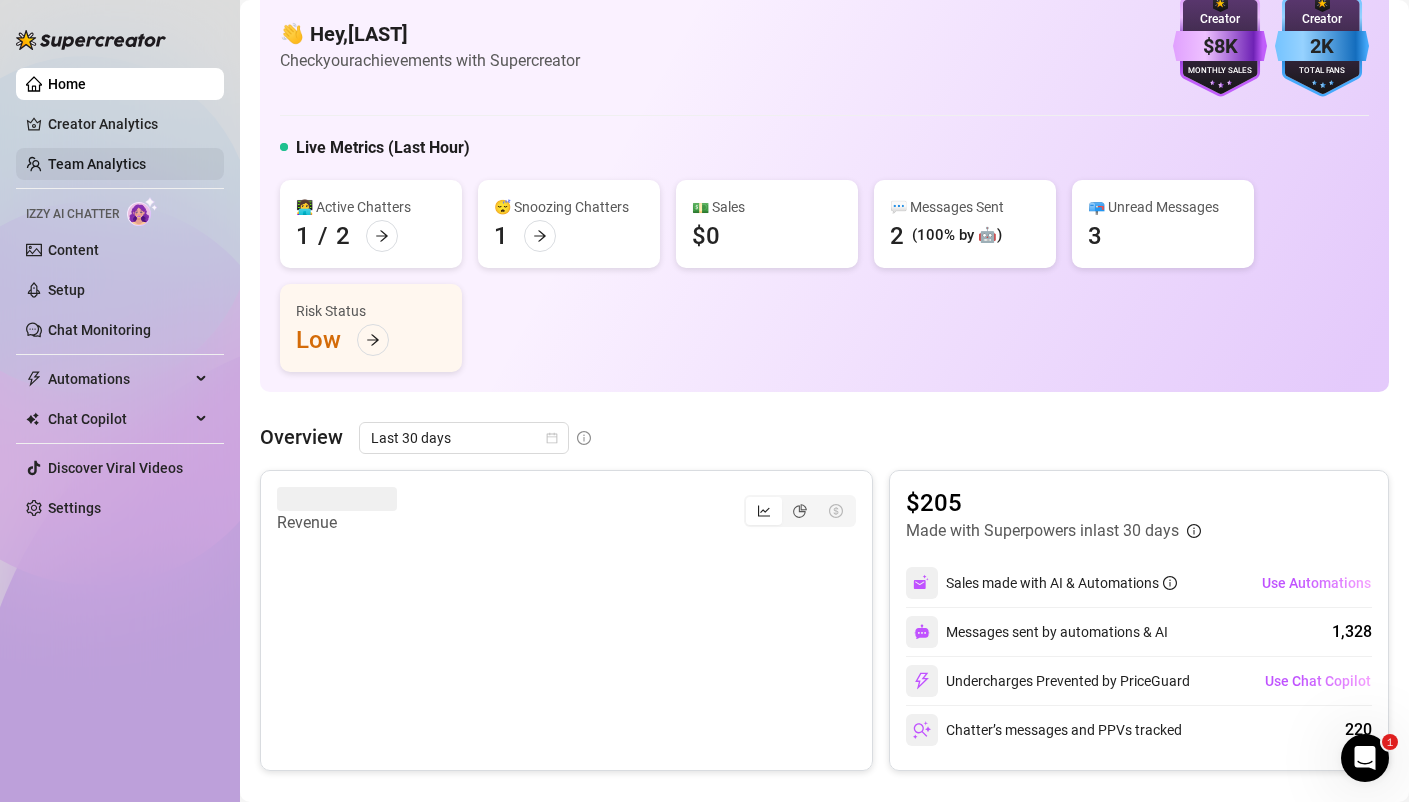click on "Team Analytics" at bounding box center [97, 164] 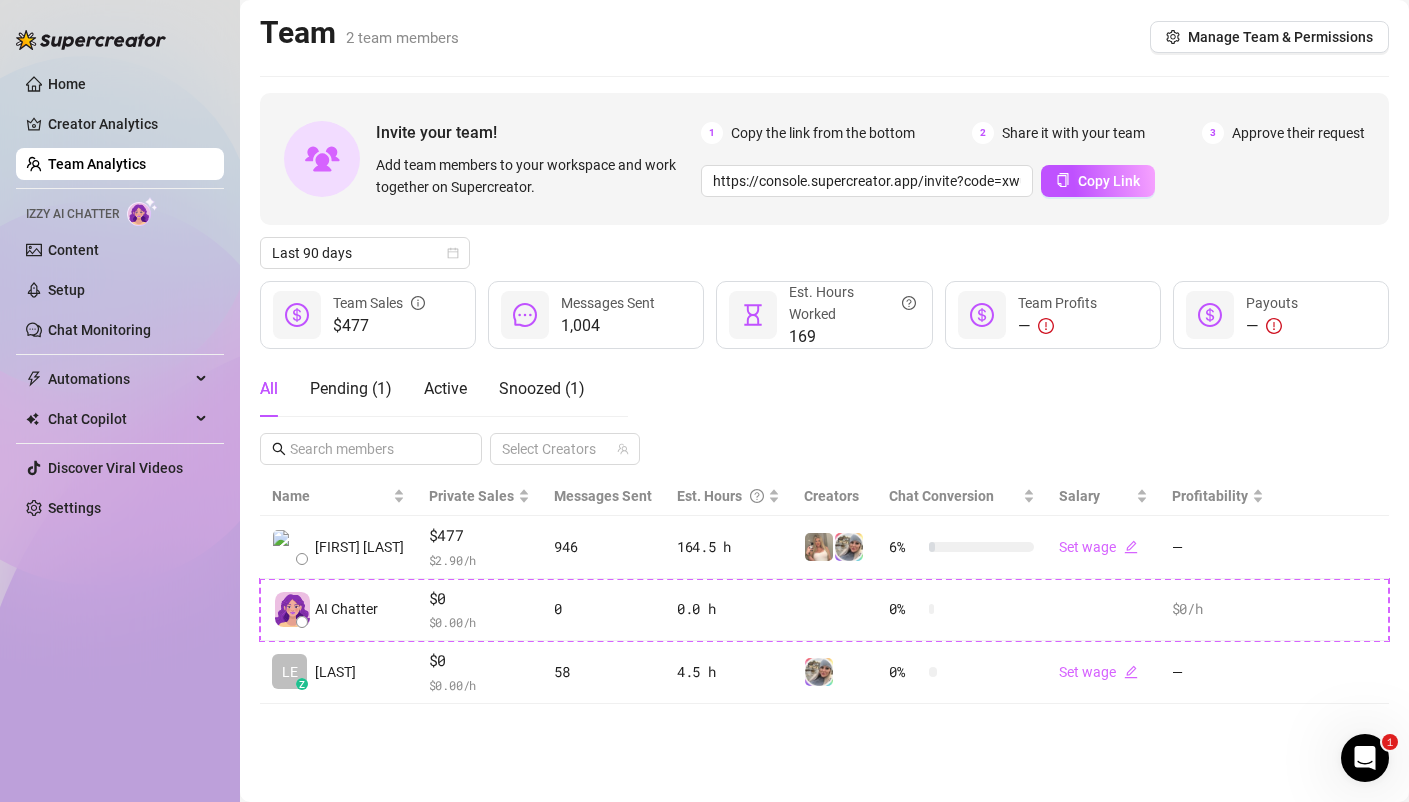 scroll, scrollTop: 0, scrollLeft: 0, axis: both 